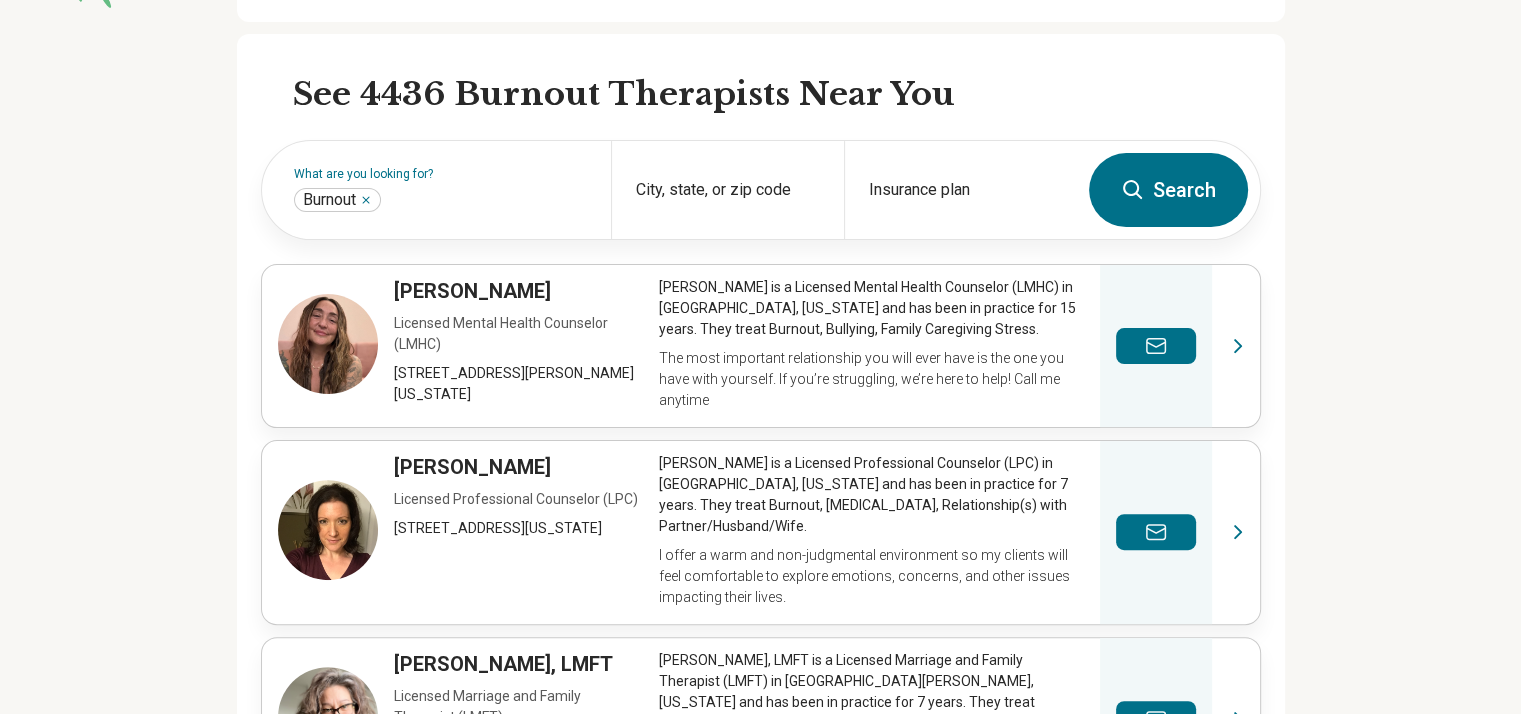 scroll, scrollTop: 513, scrollLeft: 0, axis: vertical 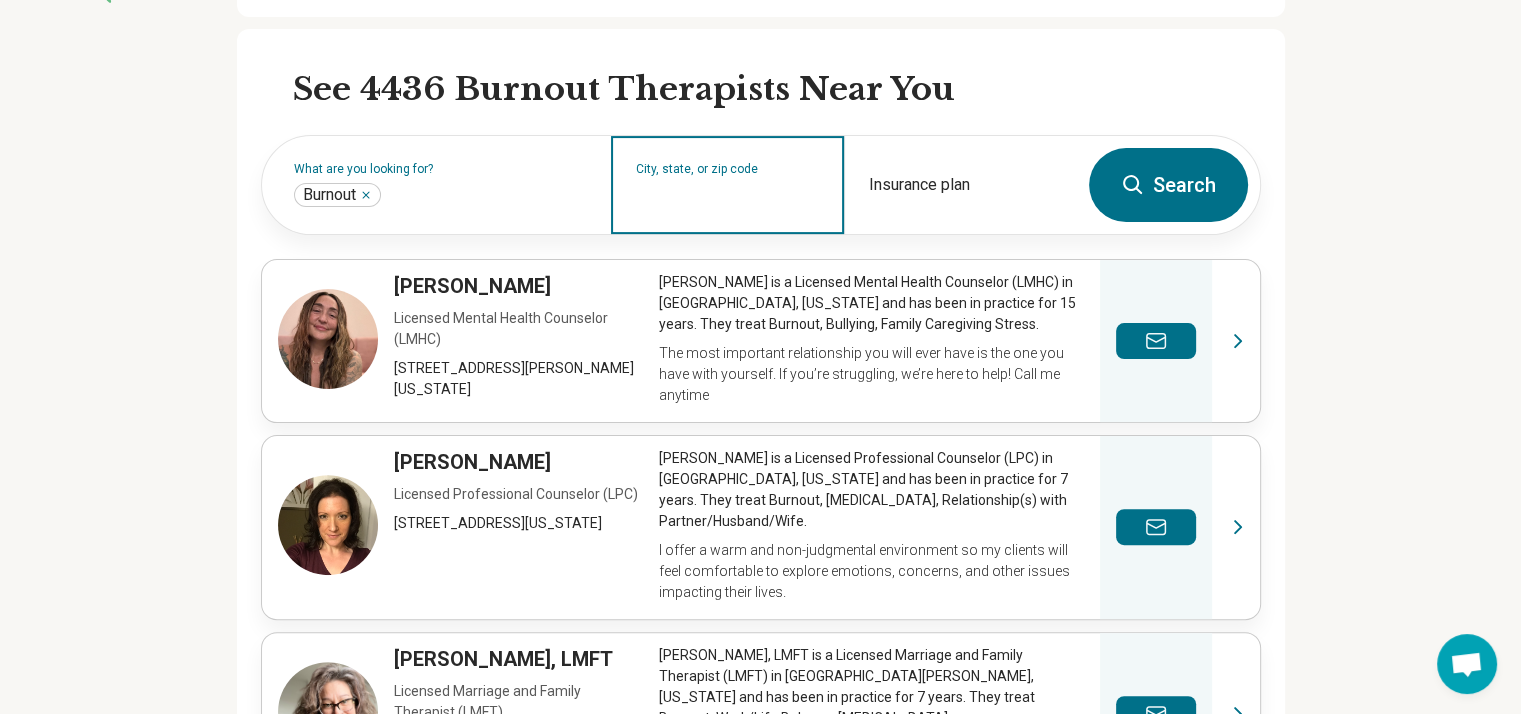 click on "City, state, or zip code" at bounding box center (728, 198) 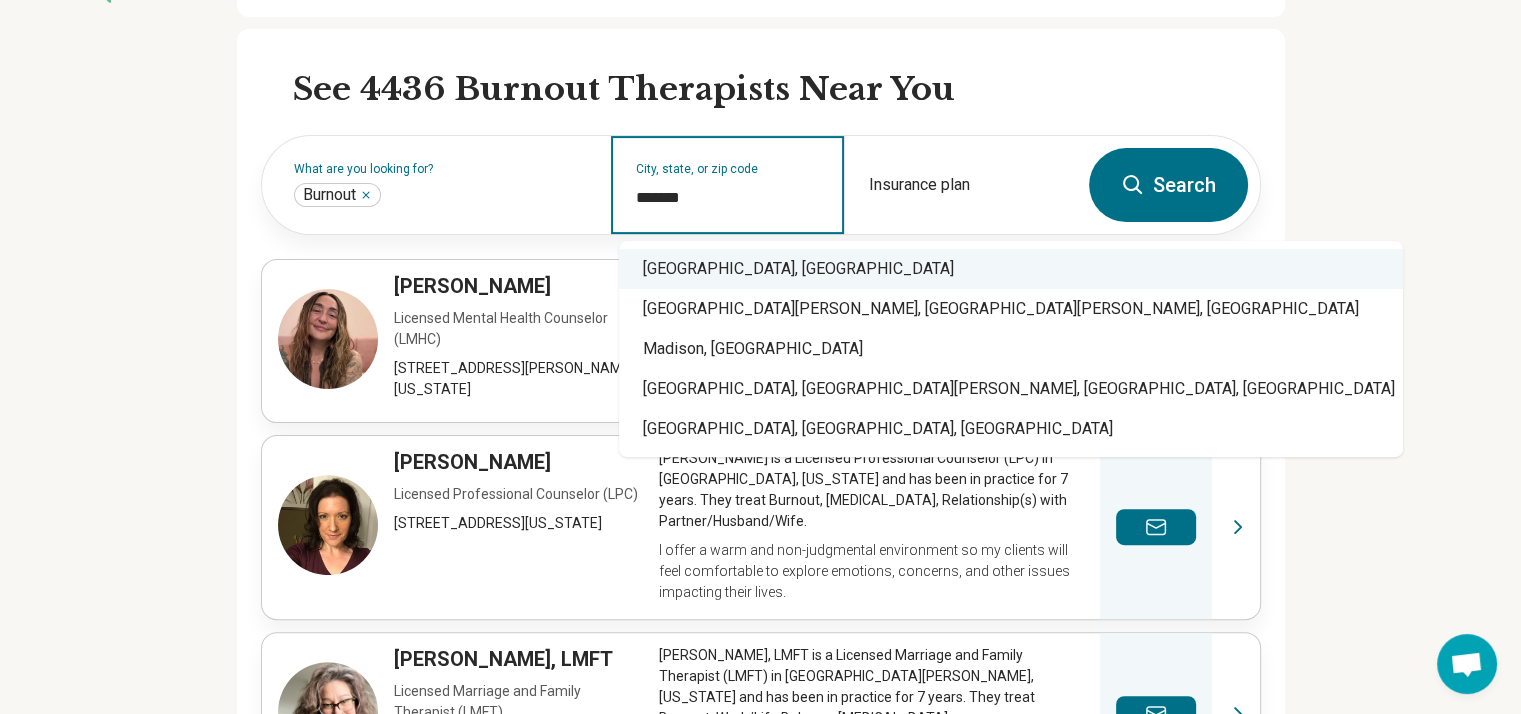 click on "[GEOGRAPHIC_DATA], [GEOGRAPHIC_DATA]" at bounding box center [1011, 269] 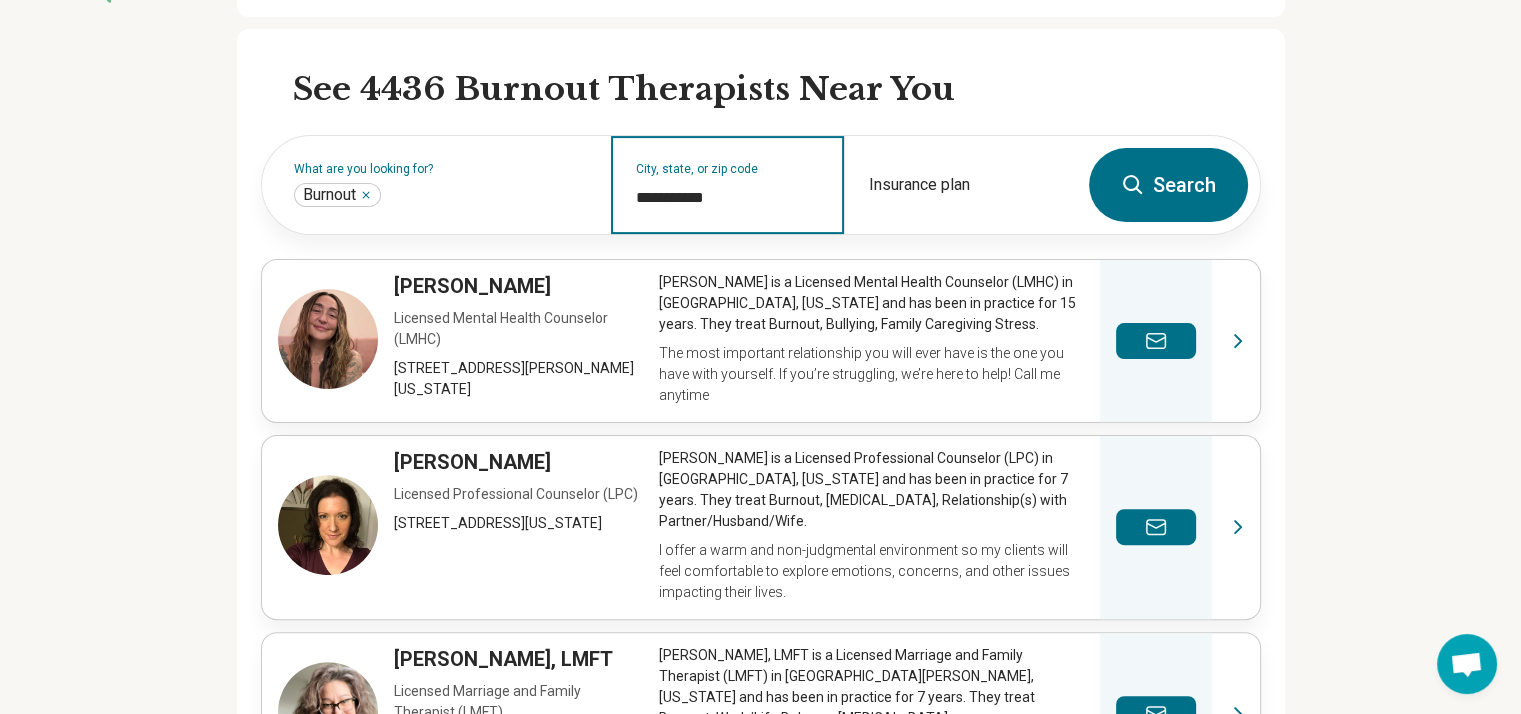 type on "**********" 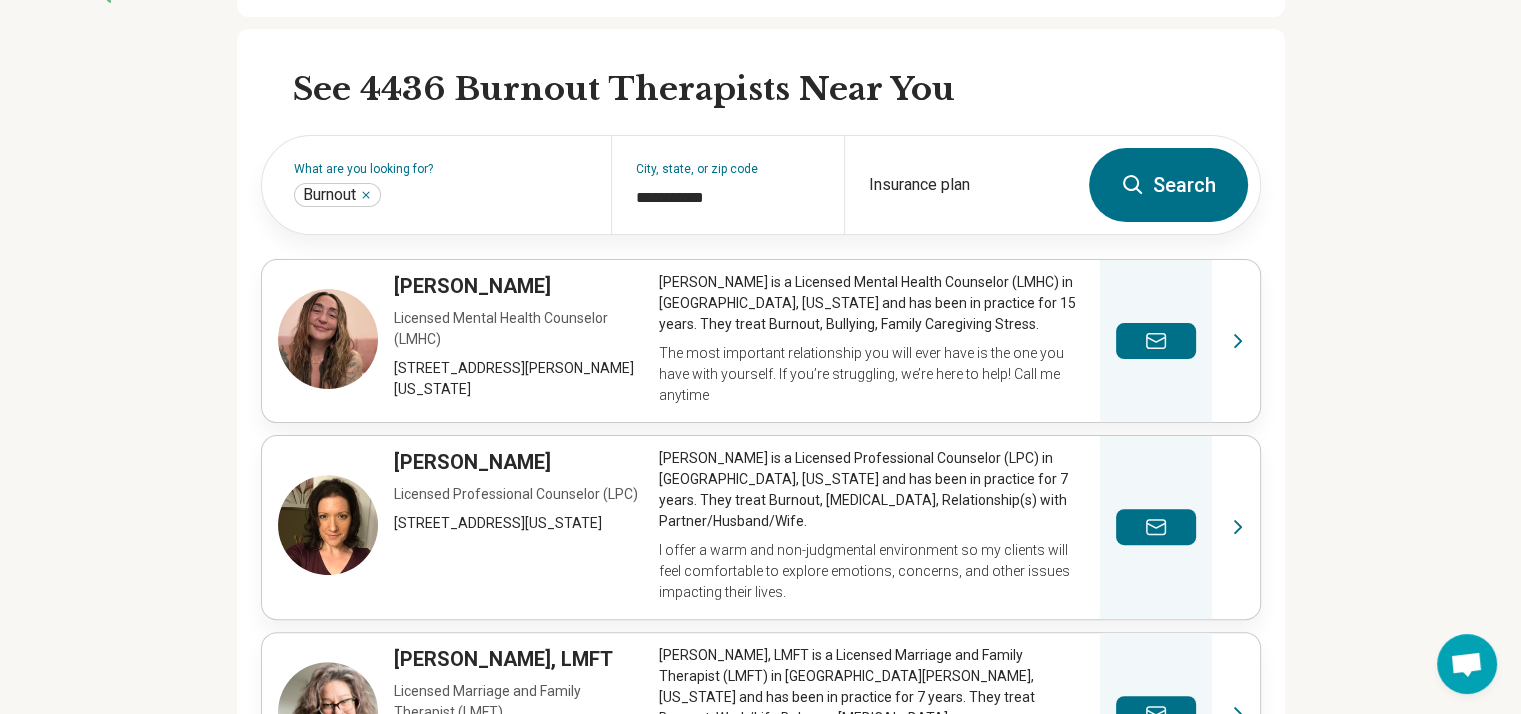 click on "Search" at bounding box center [1168, 185] 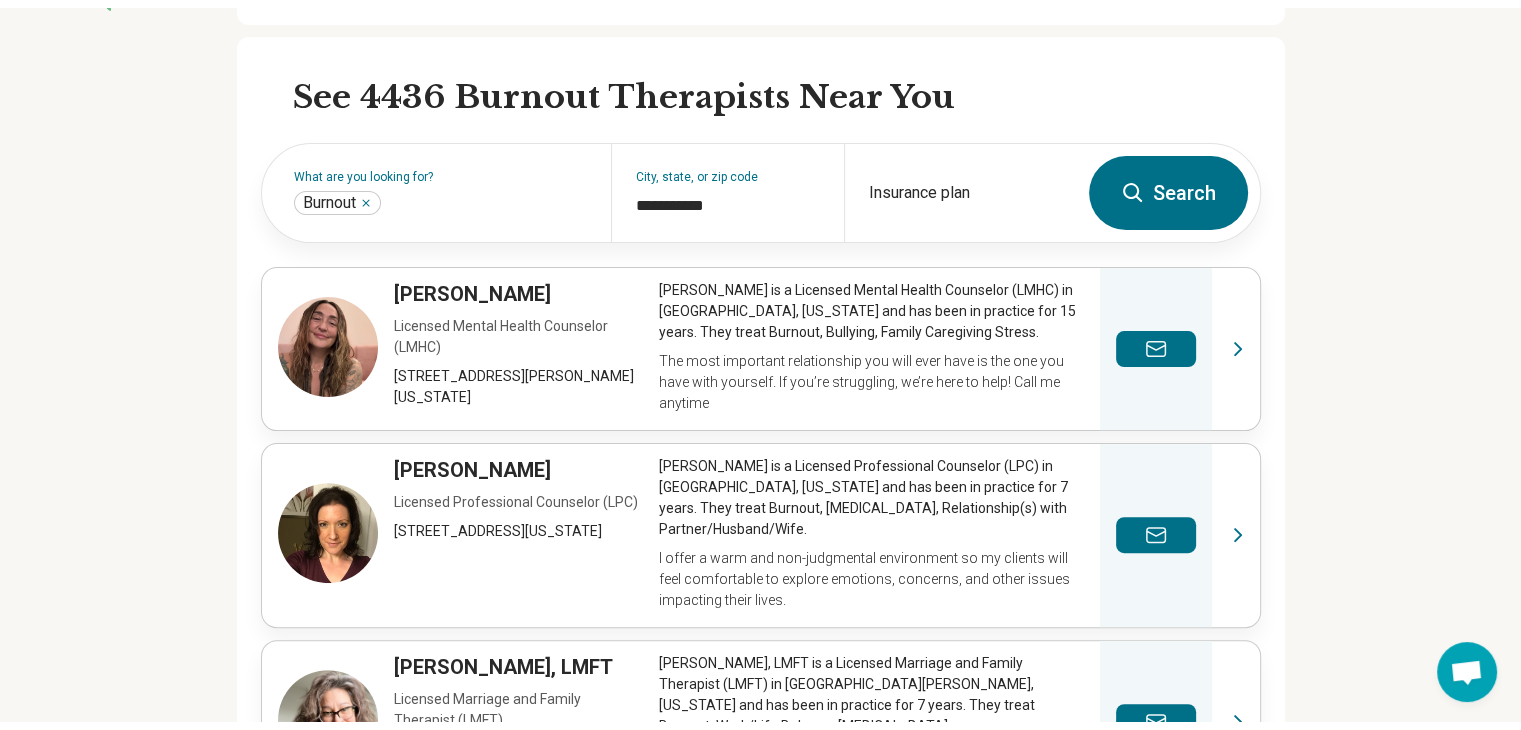 scroll, scrollTop: 0, scrollLeft: 0, axis: both 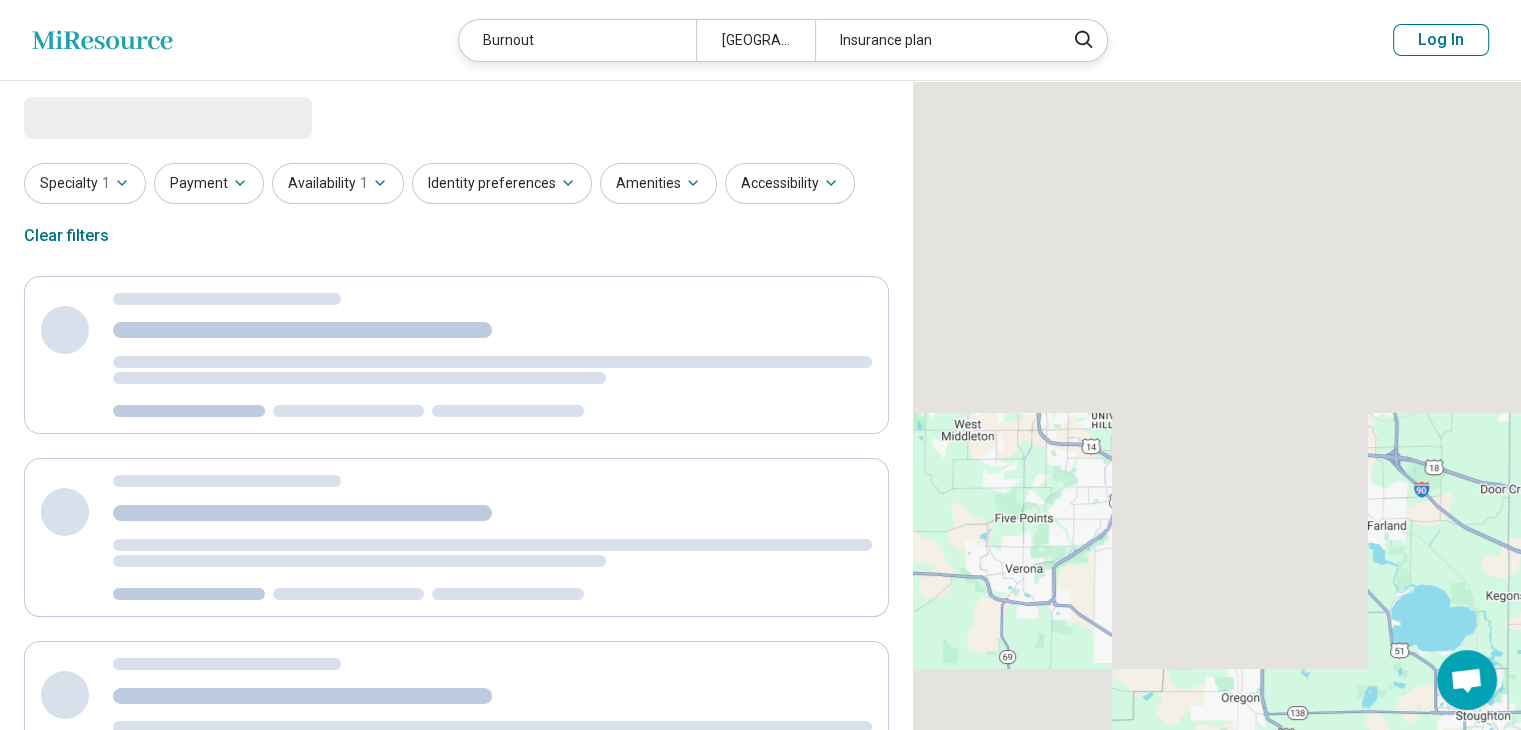 select on "***" 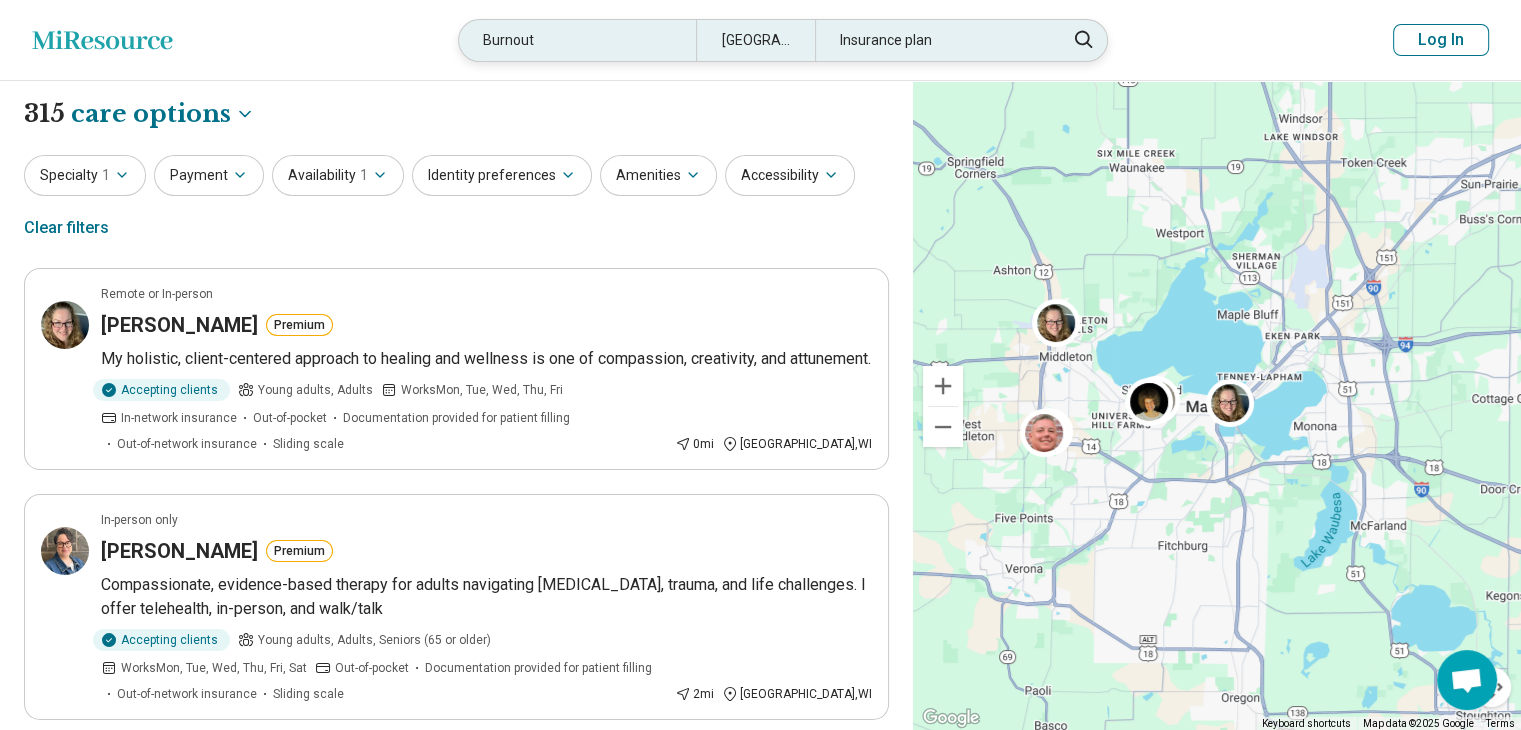 click on "Burnout" at bounding box center (577, 40) 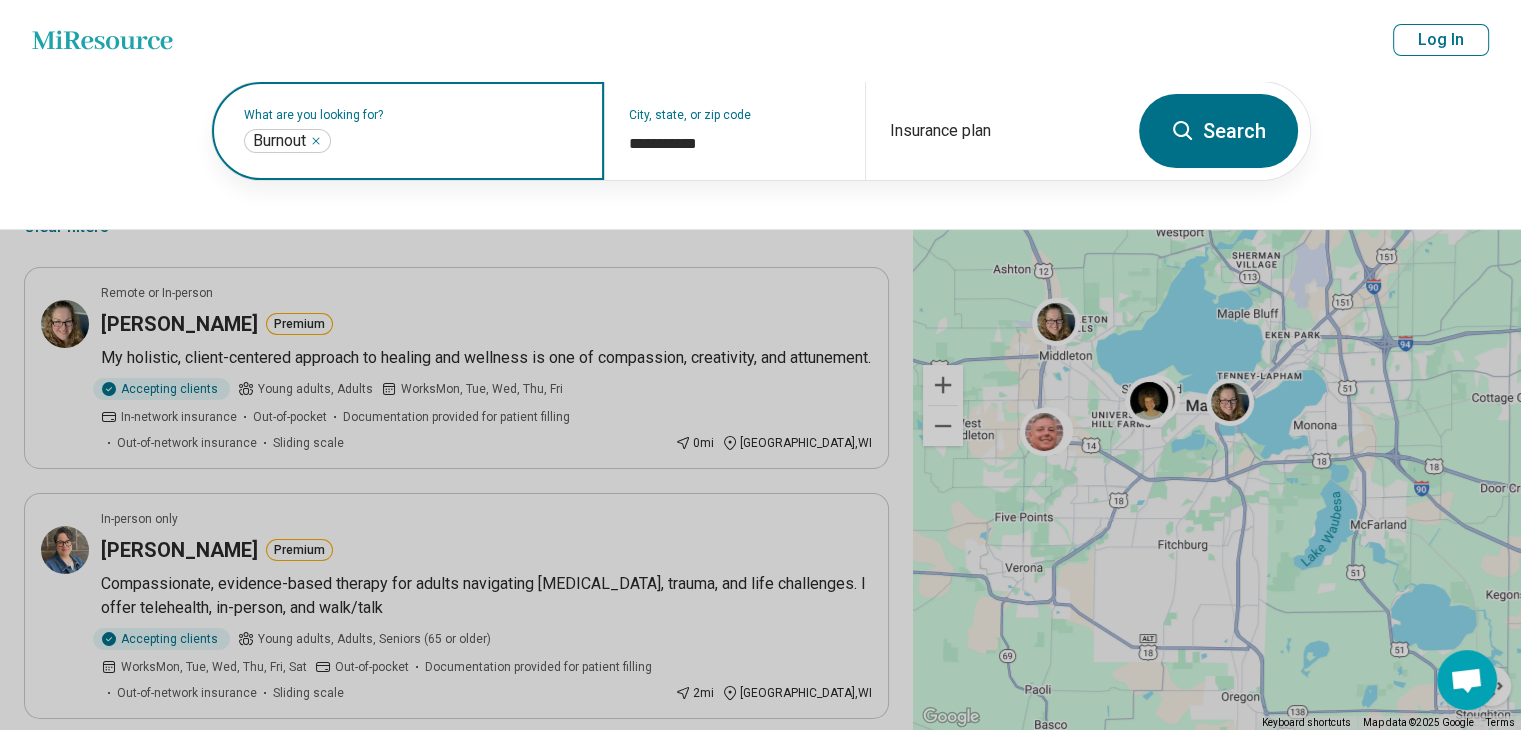 click at bounding box center [457, 141] 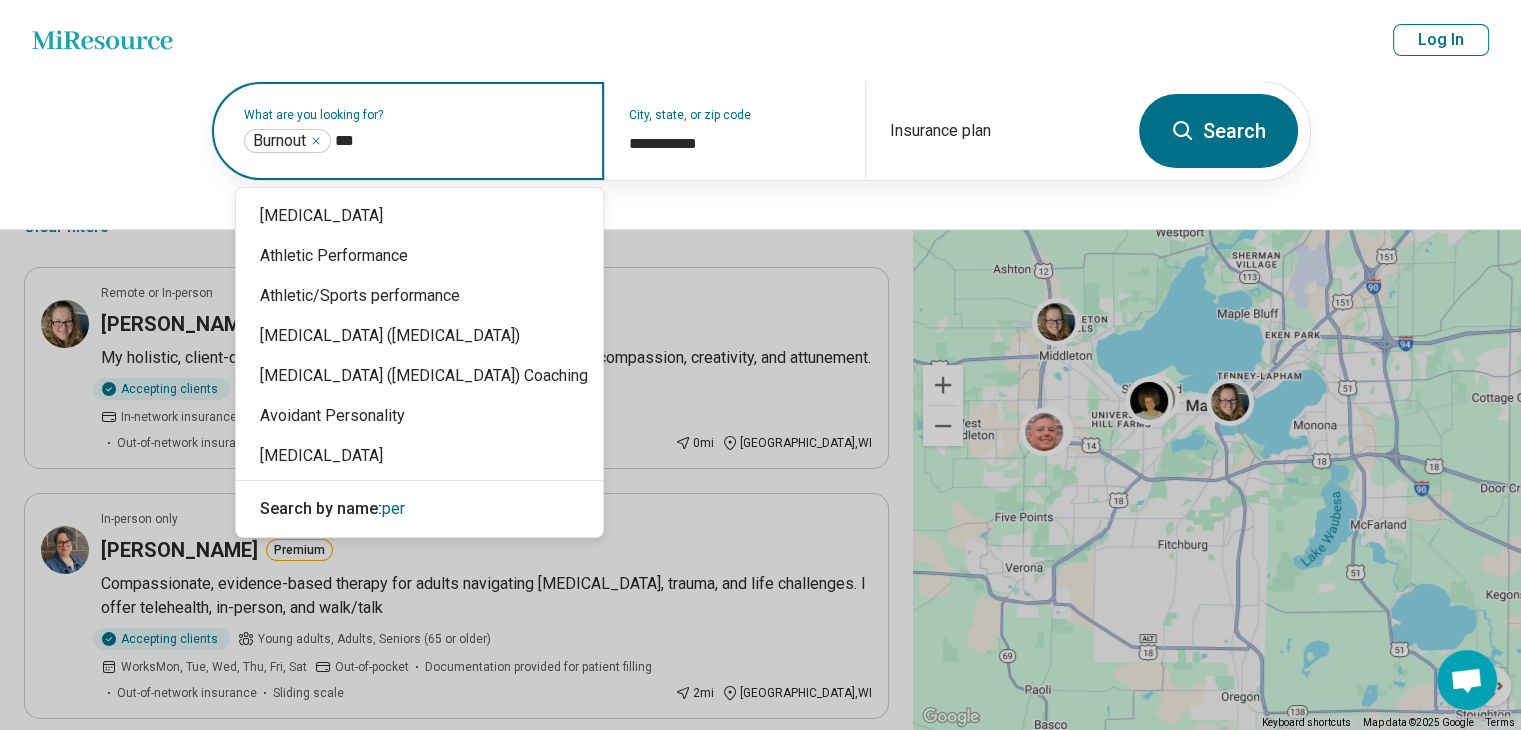 type on "****" 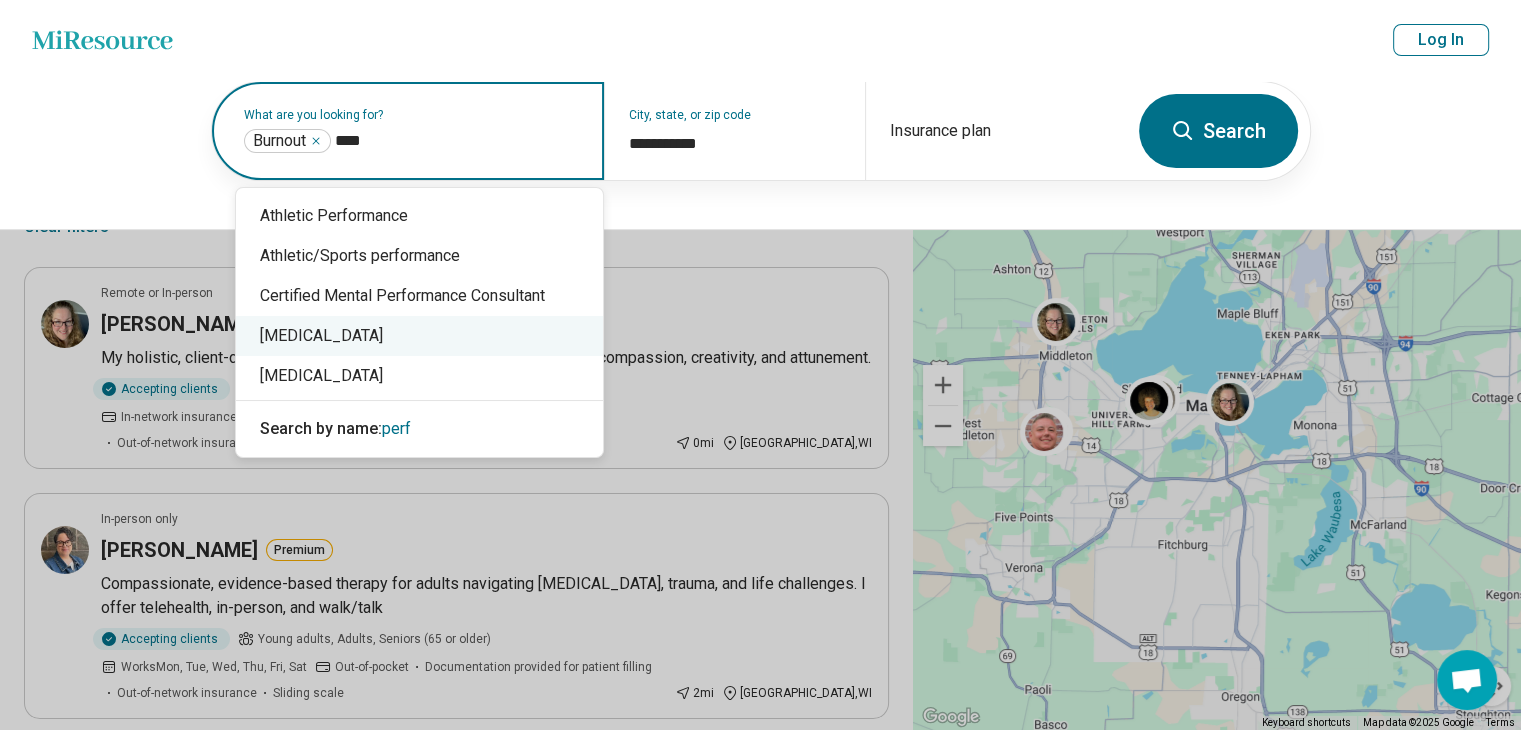 click on "[MEDICAL_DATA]" at bounding box center [419, 336] 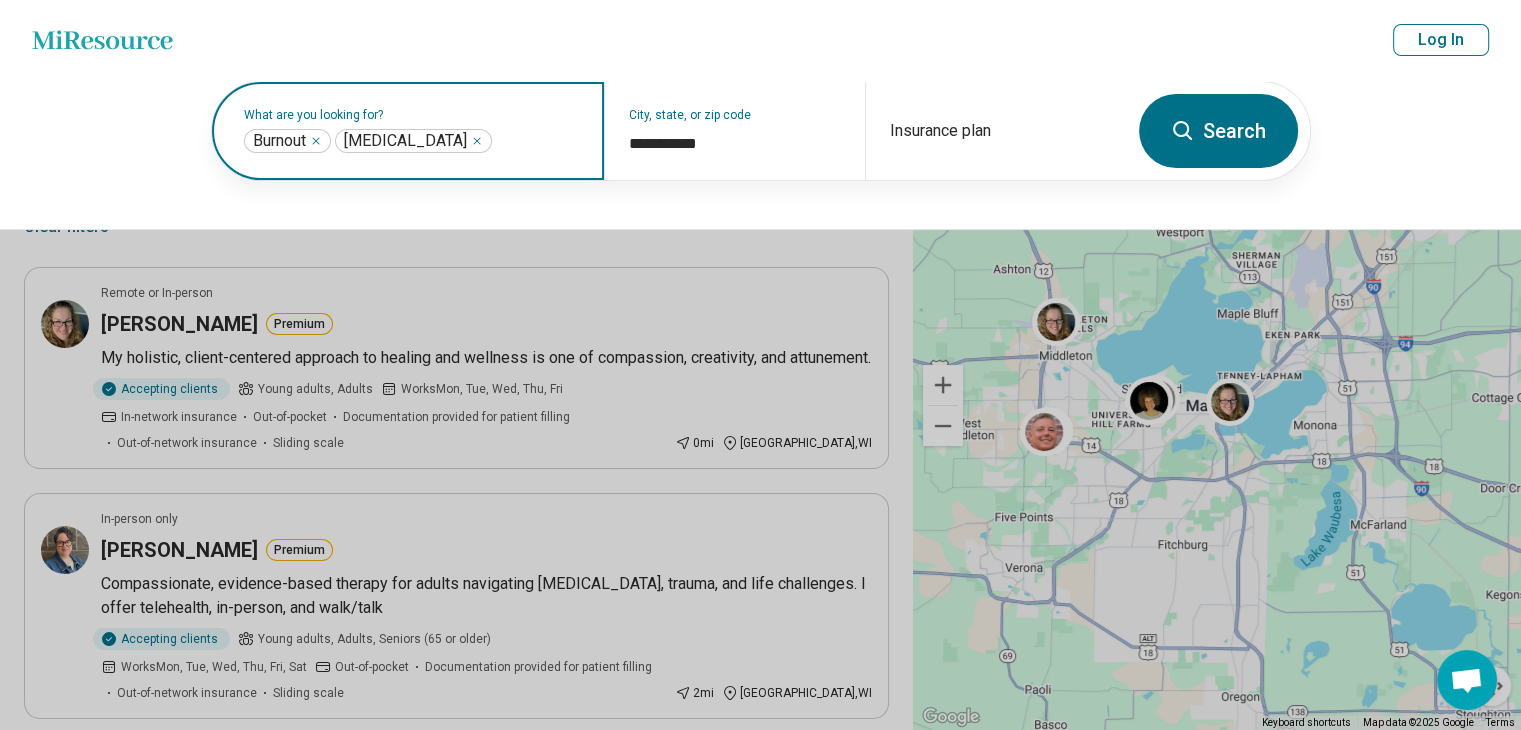 click on "Search" at bounding box center (1218, 131) 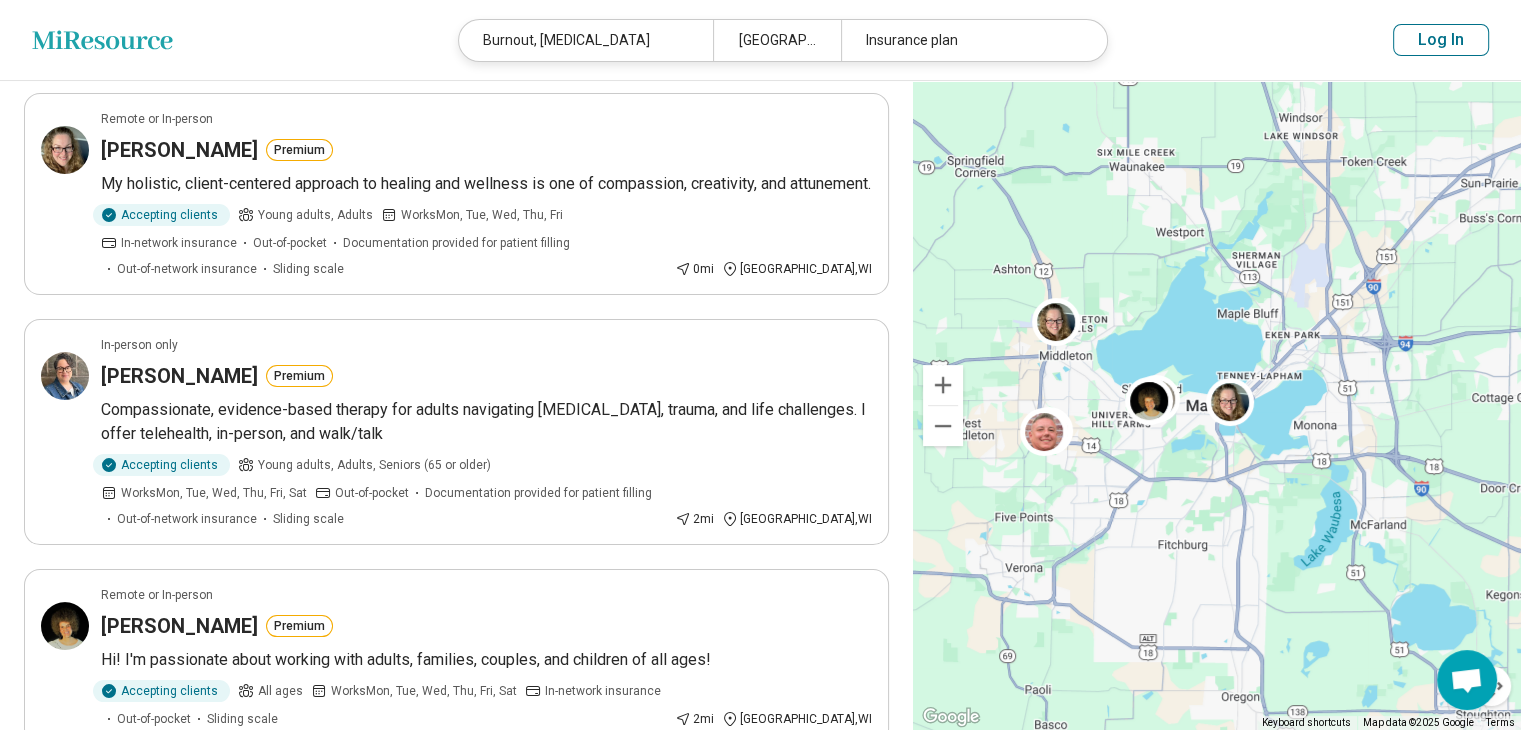 scroll, scrollTop: 0, scrollLeft: 0, axis: both 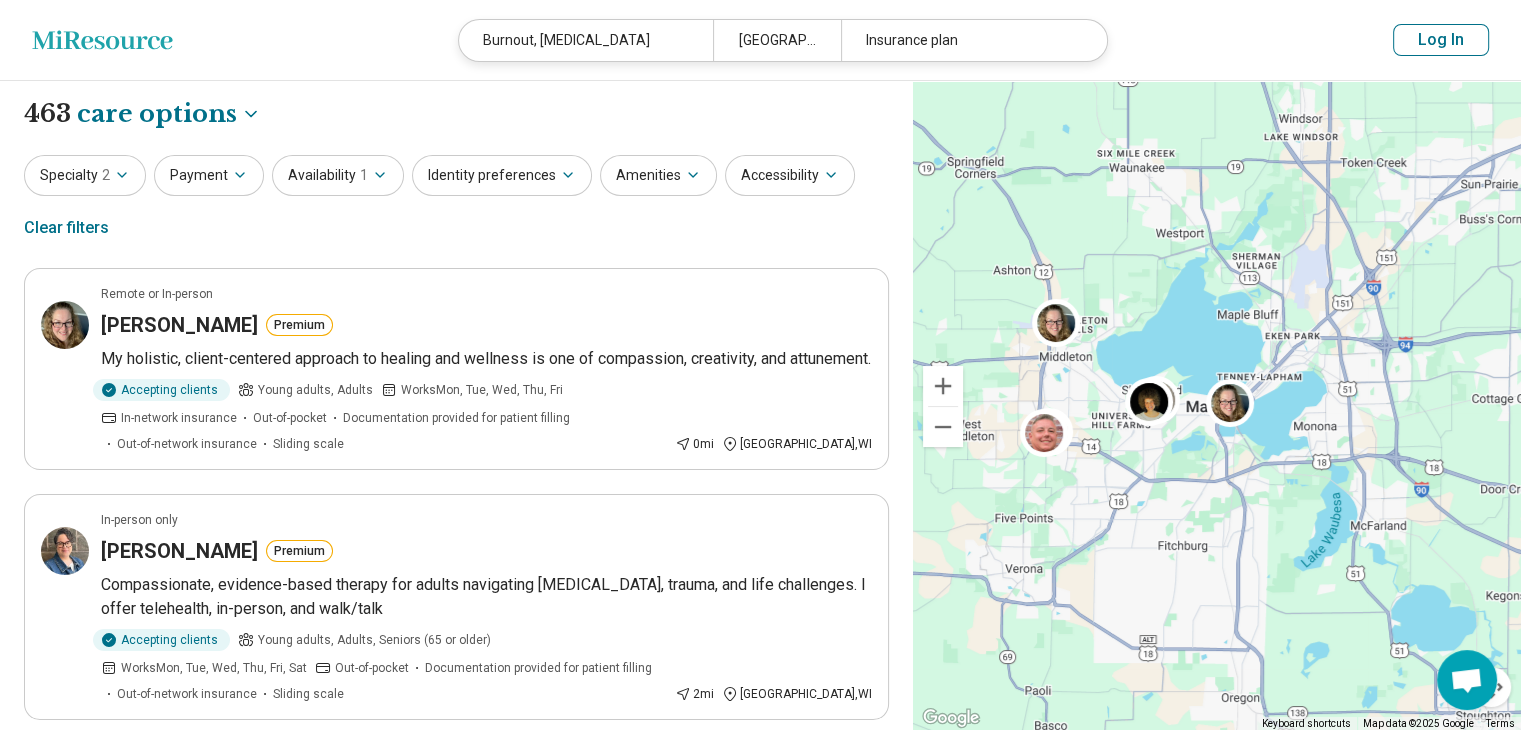 click 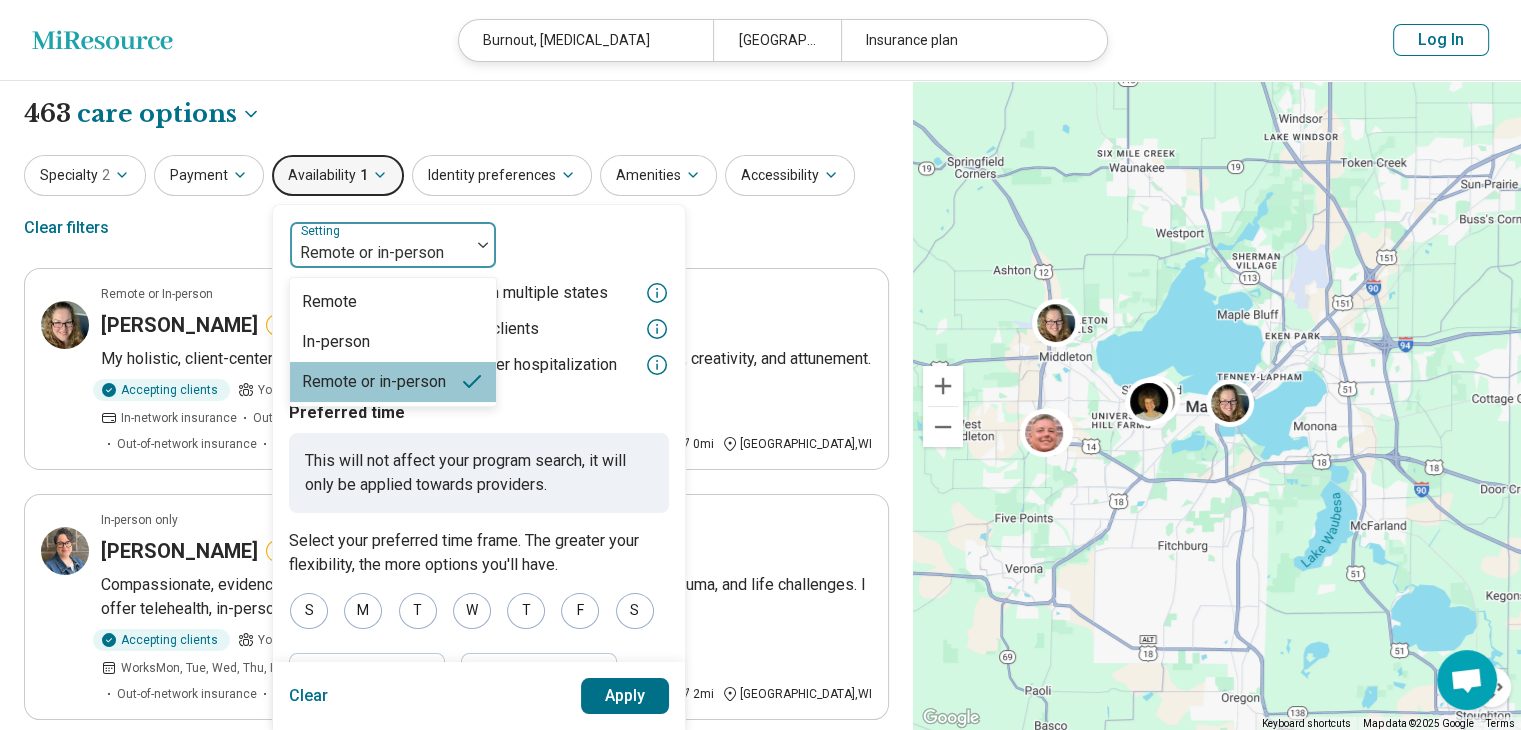 click on "Remote or in-person" at bounding box center [380, 245] 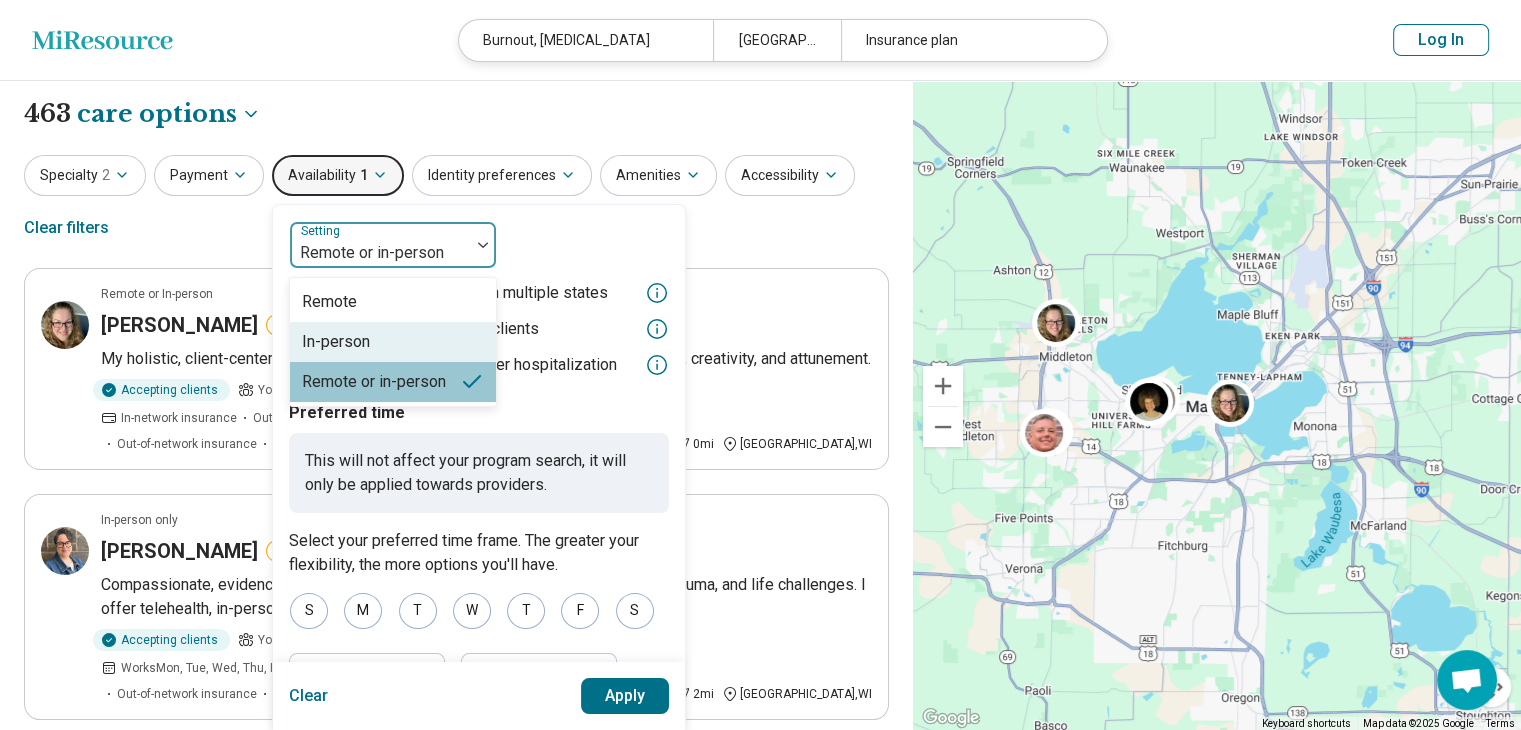 click on "In-person" at bounding box center (393, 342) 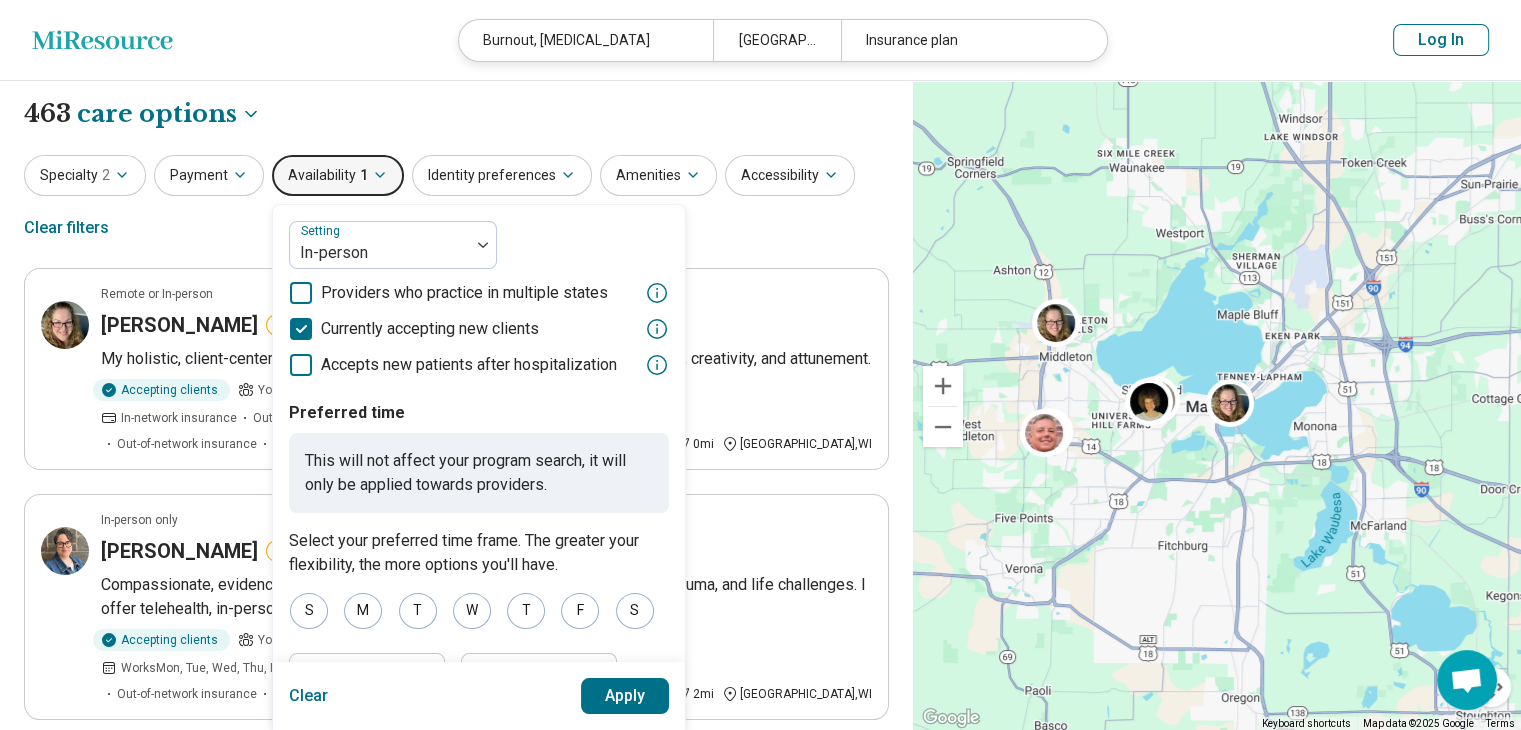 click on "Apply" at bounding box center (625, 696) 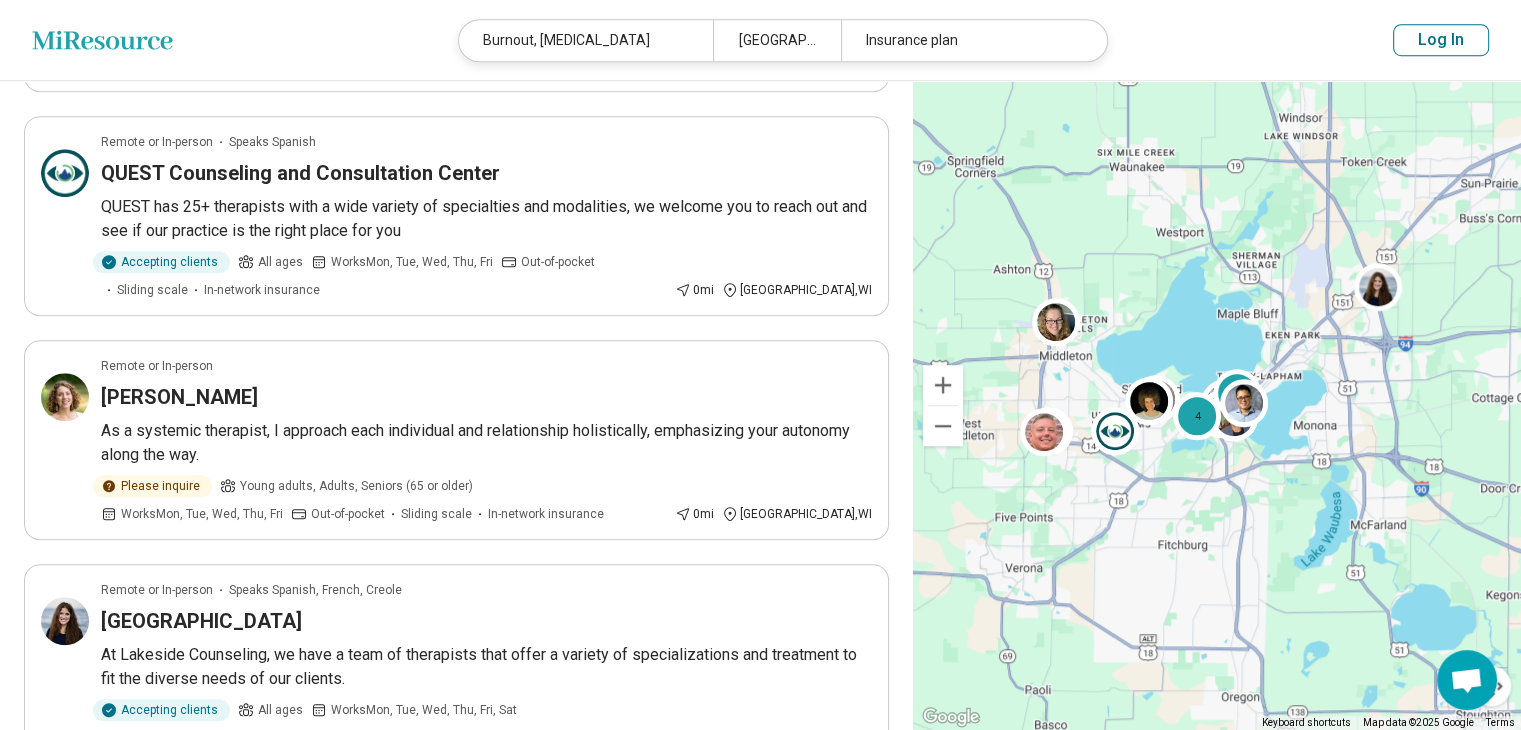 scroll, scrollTop: 1504, scrollLeft: 0, axis: vertical 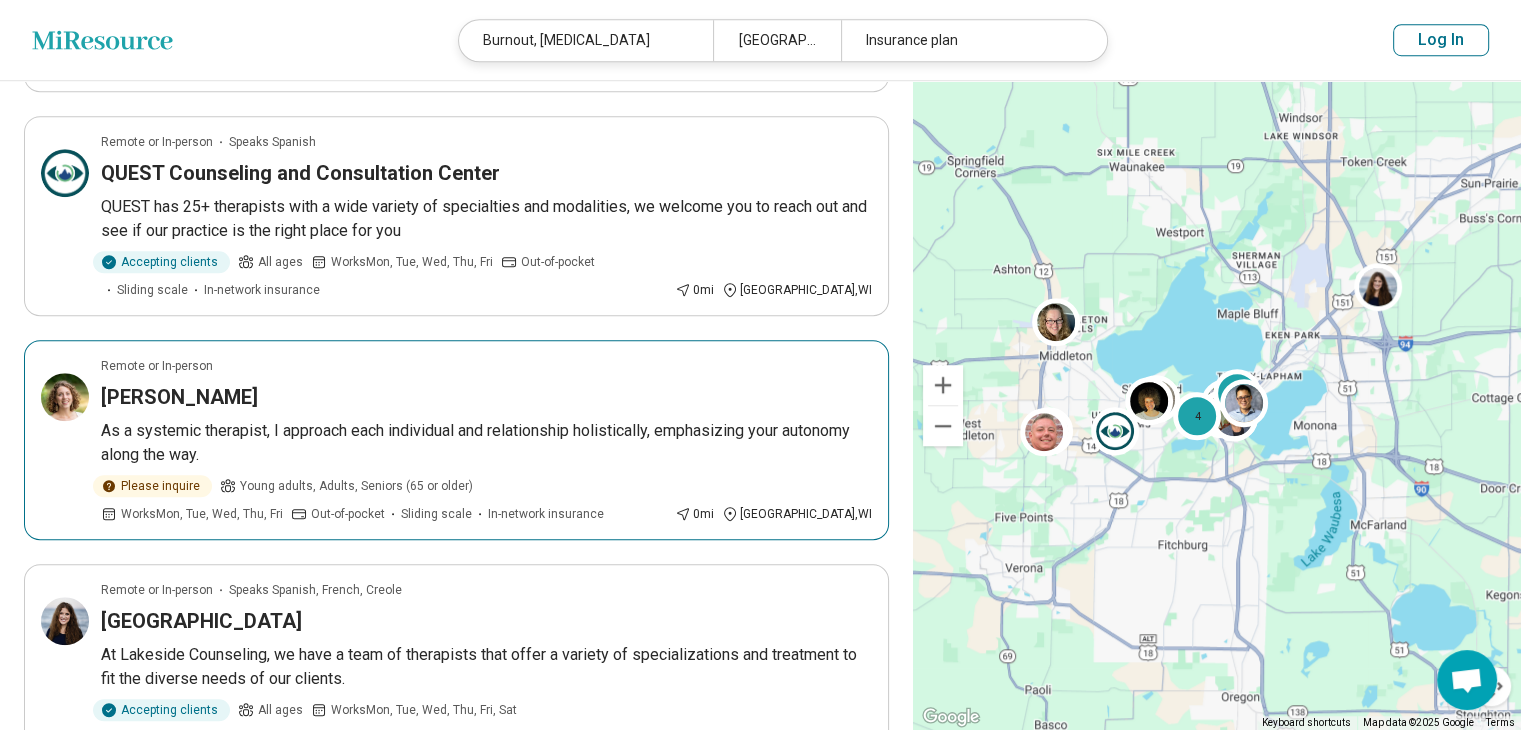 click on "[PERSON_NAME]" at bounding box center (486, 397) 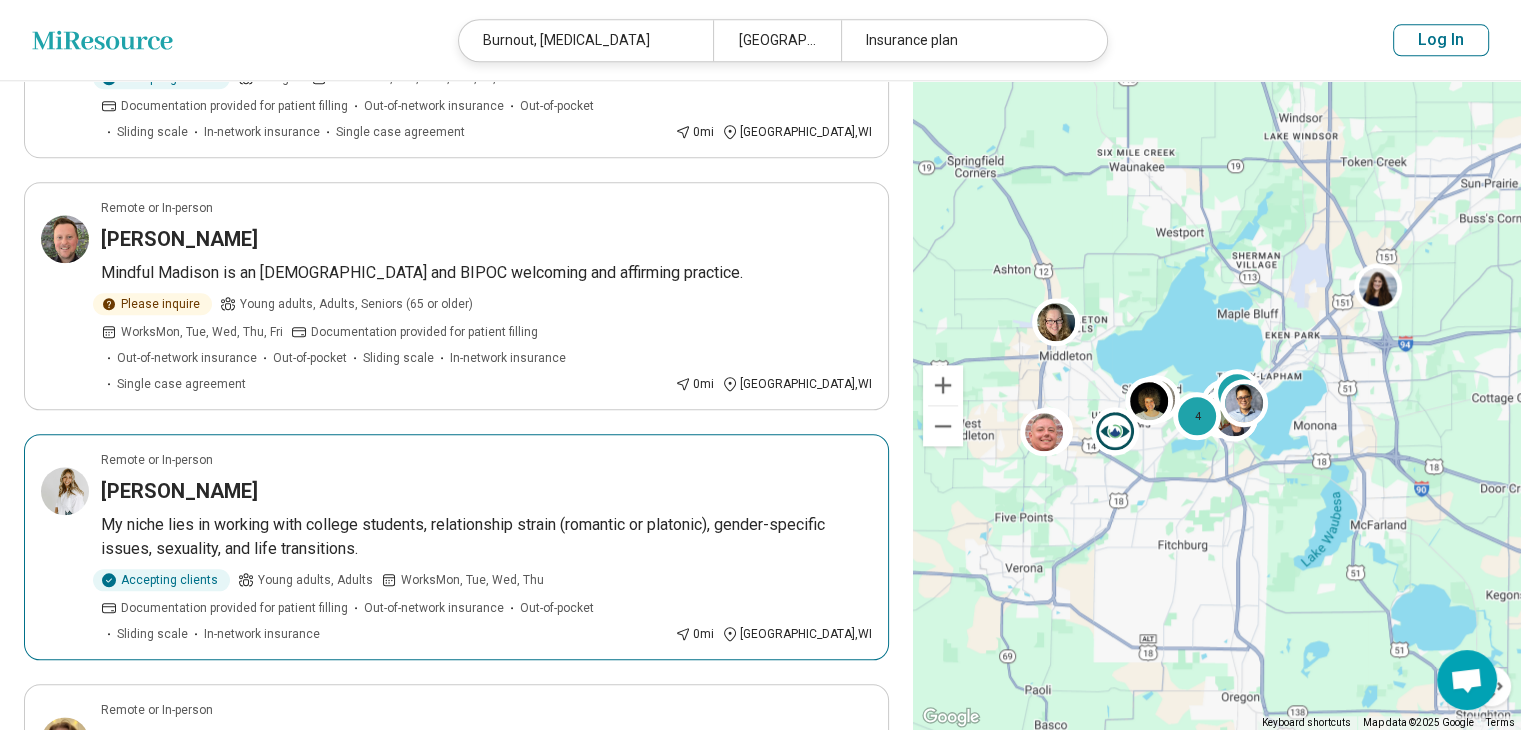 scroll, scrollTop: 2176, scrollLeft: 0, axis: vertical 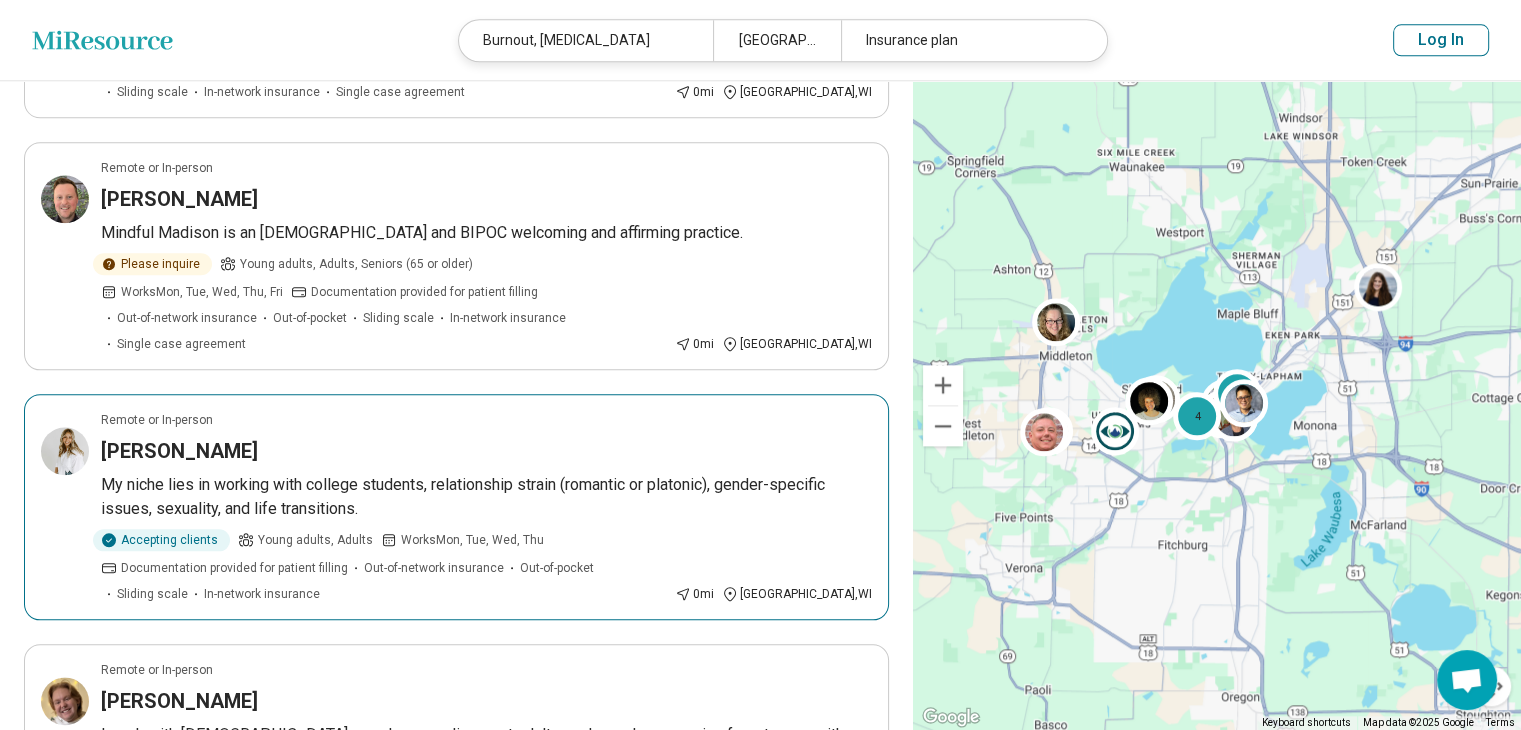 click on "Remote or In-person" at bounding box center (486, 420) 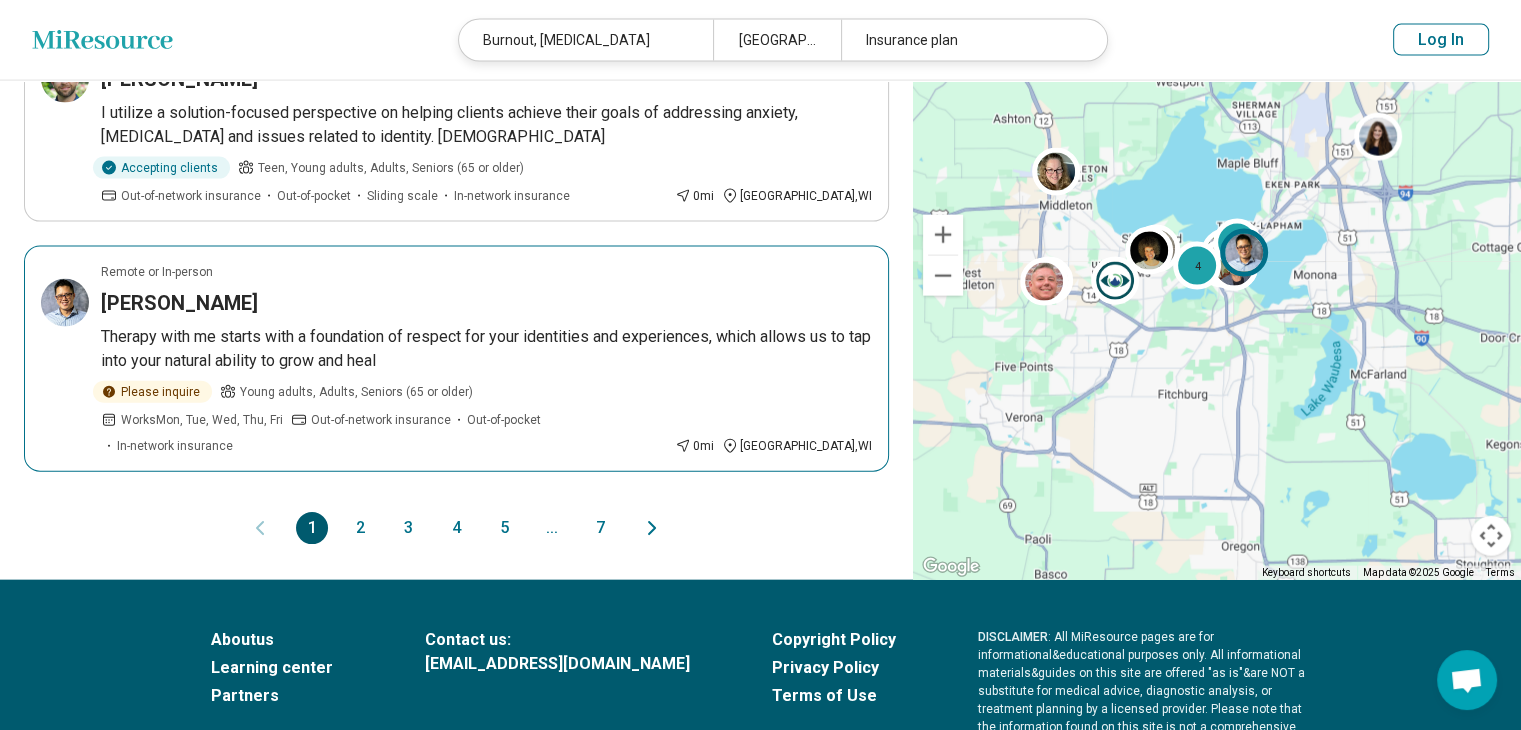 scroll, scrollTop: 4376, scrollLeft: 0, axis: vertical 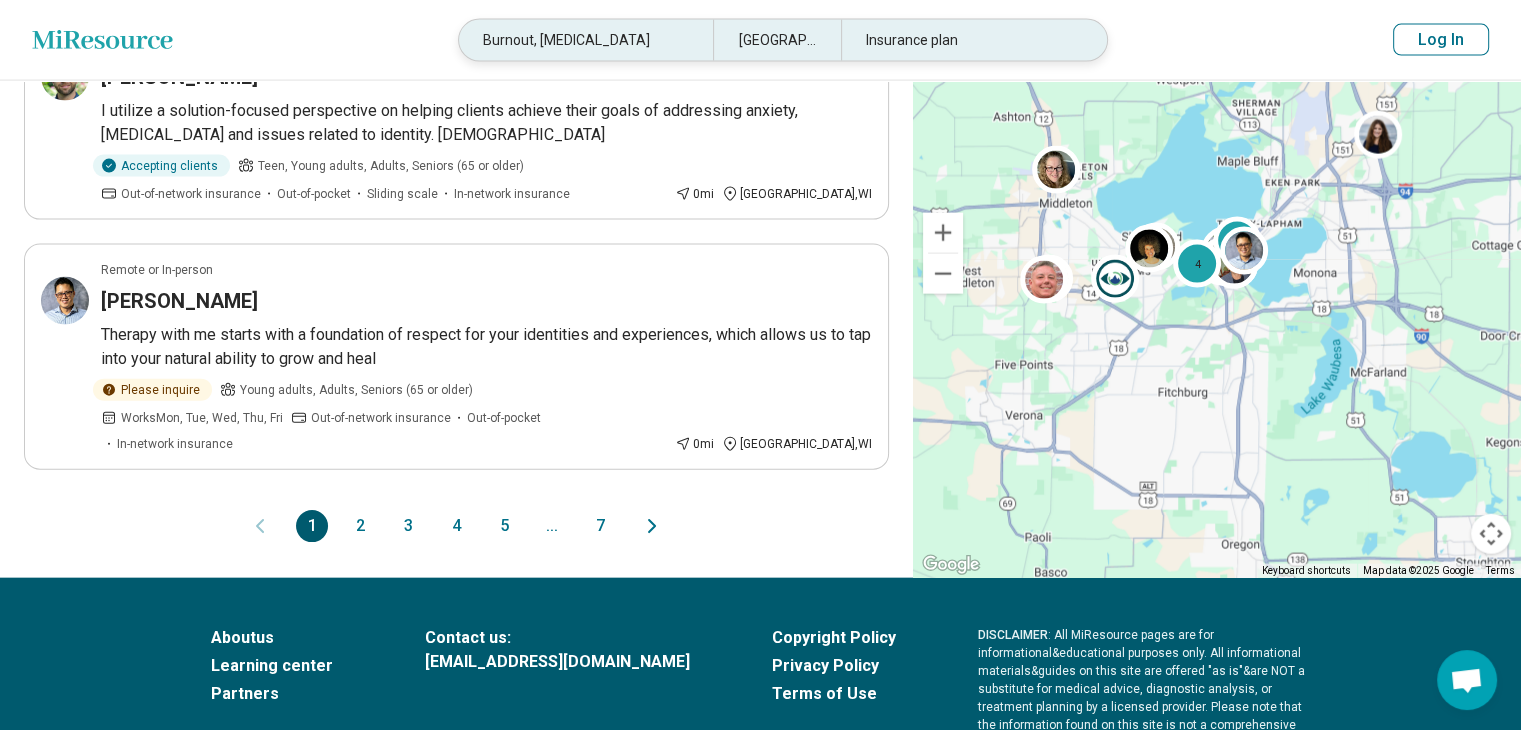 click on "Burnout, [MEDICAL_DATA]" at bounding box center [586, 40] 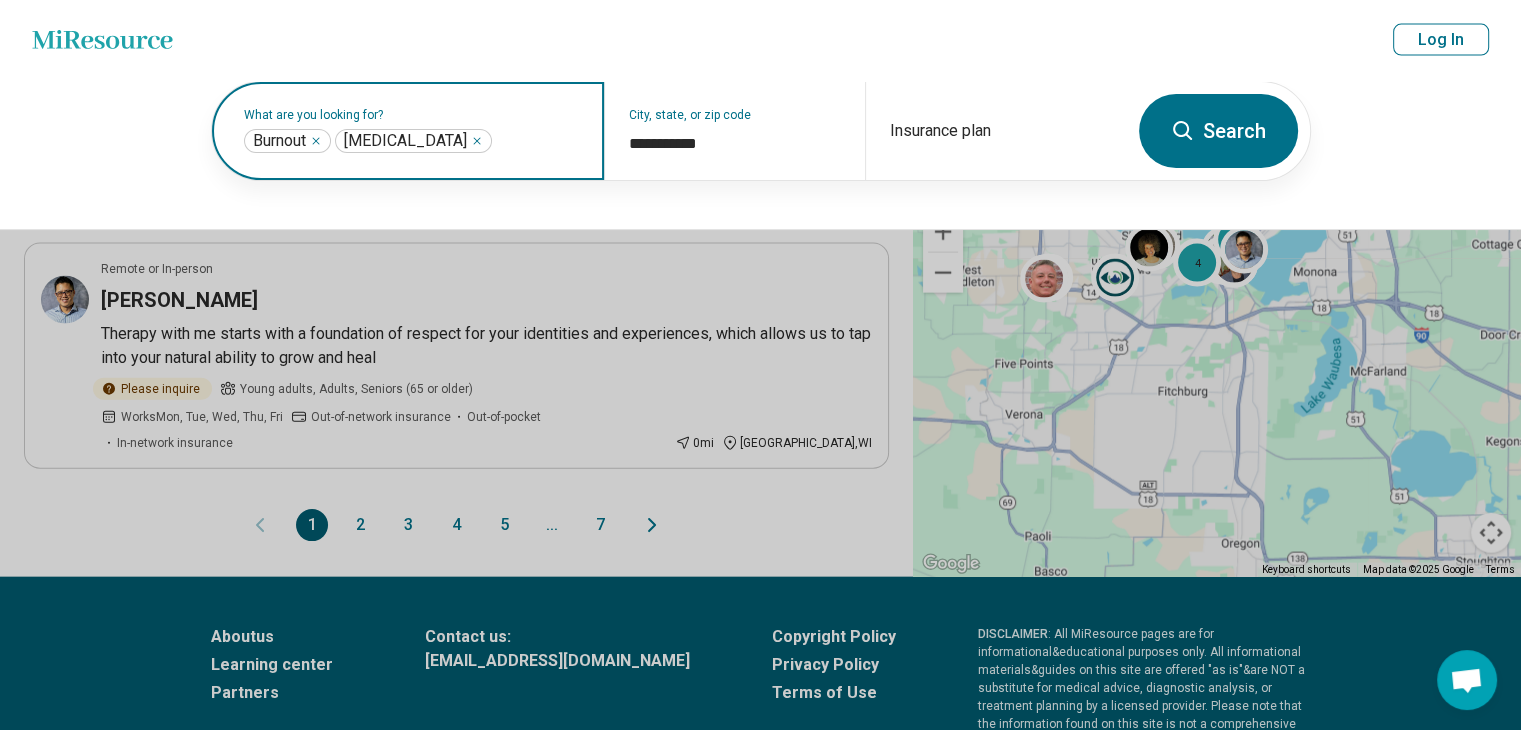 click at bounding box center [538, 141] 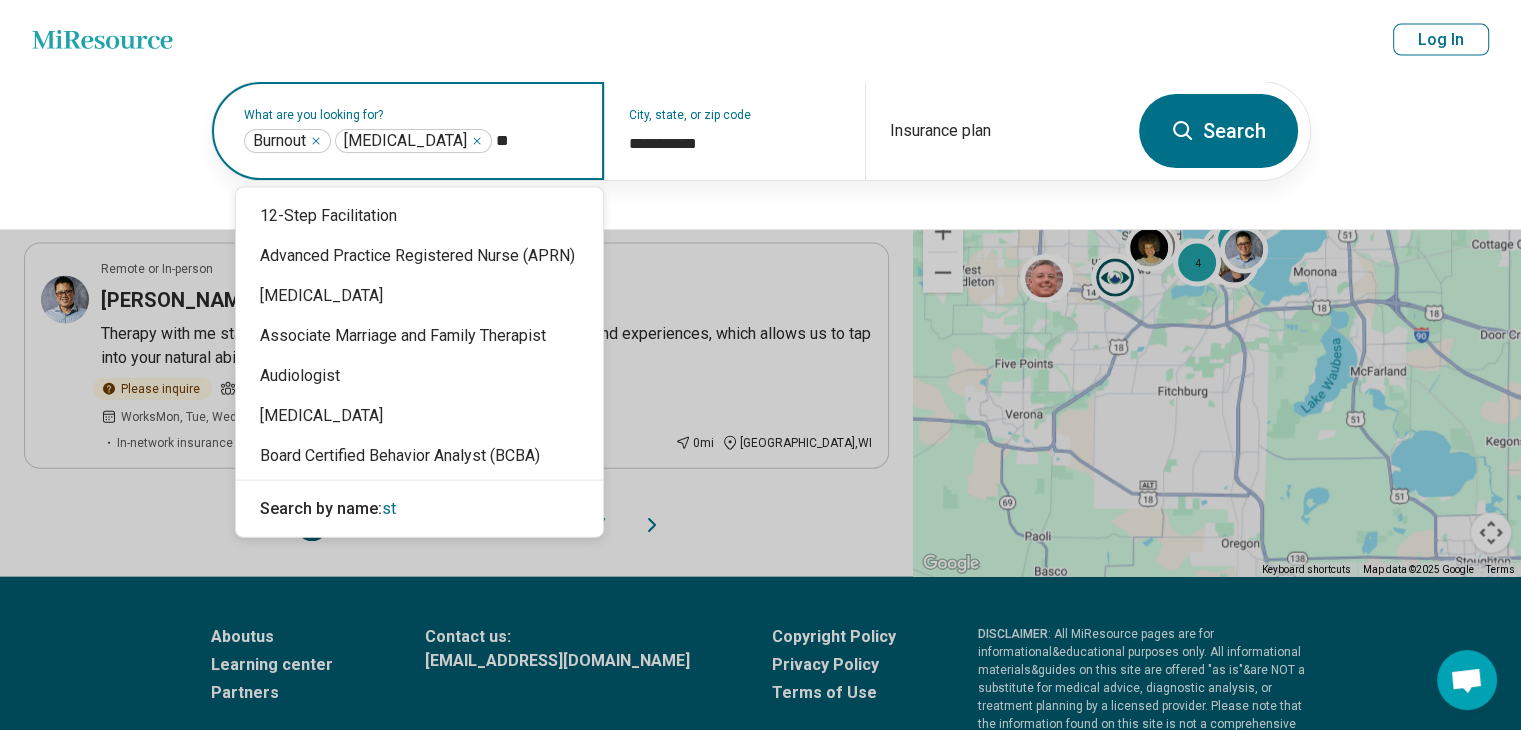 type on "*" 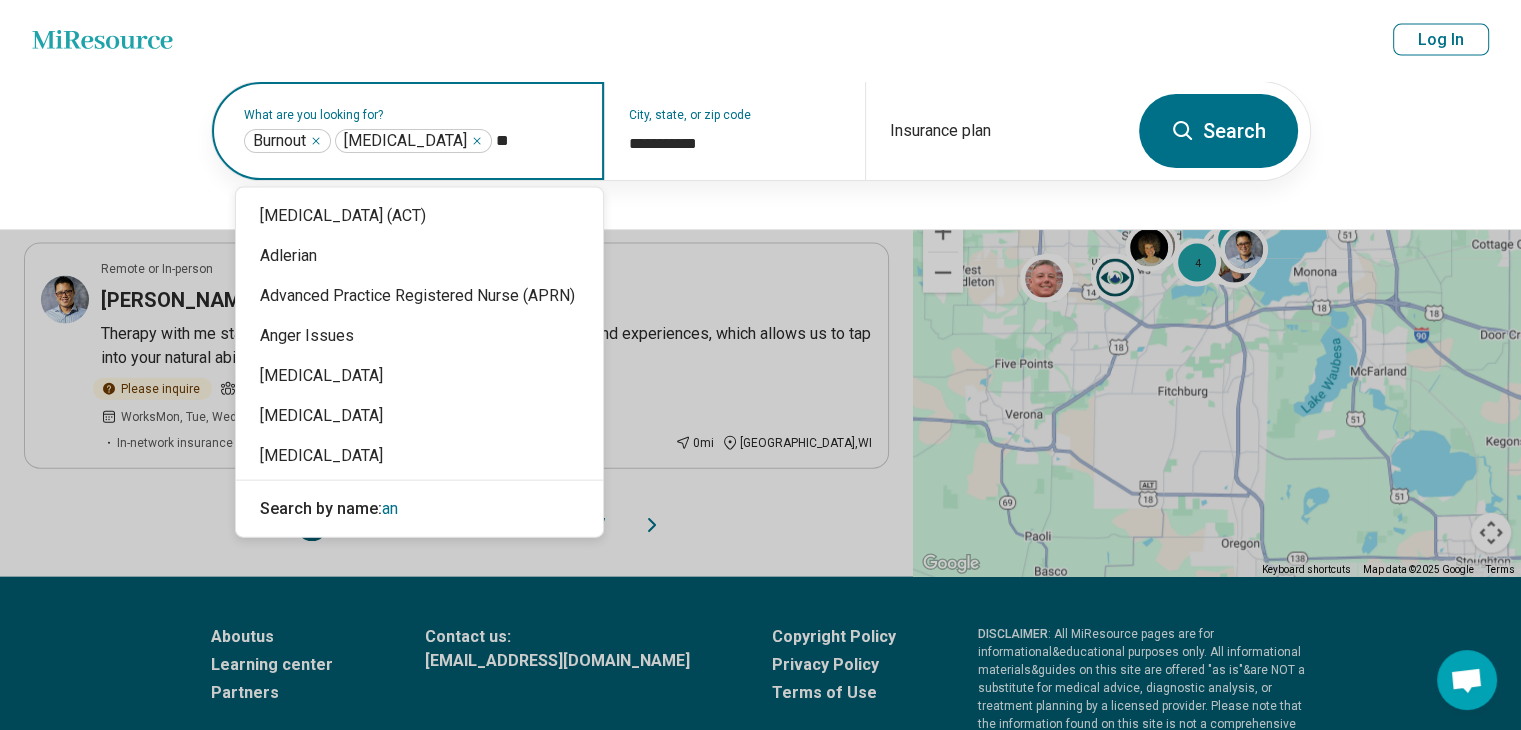 type on "***" 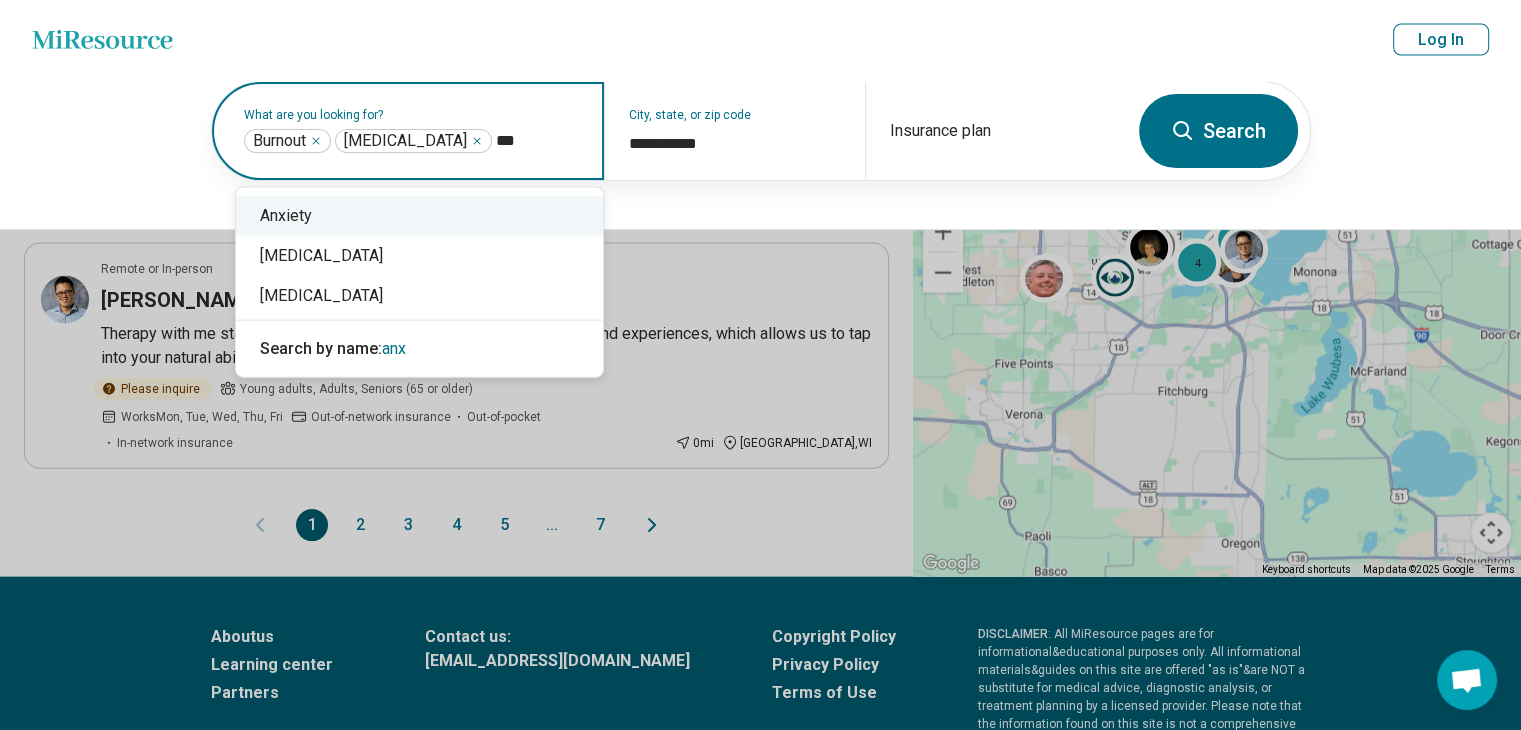 click on "Anxiety" at bounding box center (419, 216) 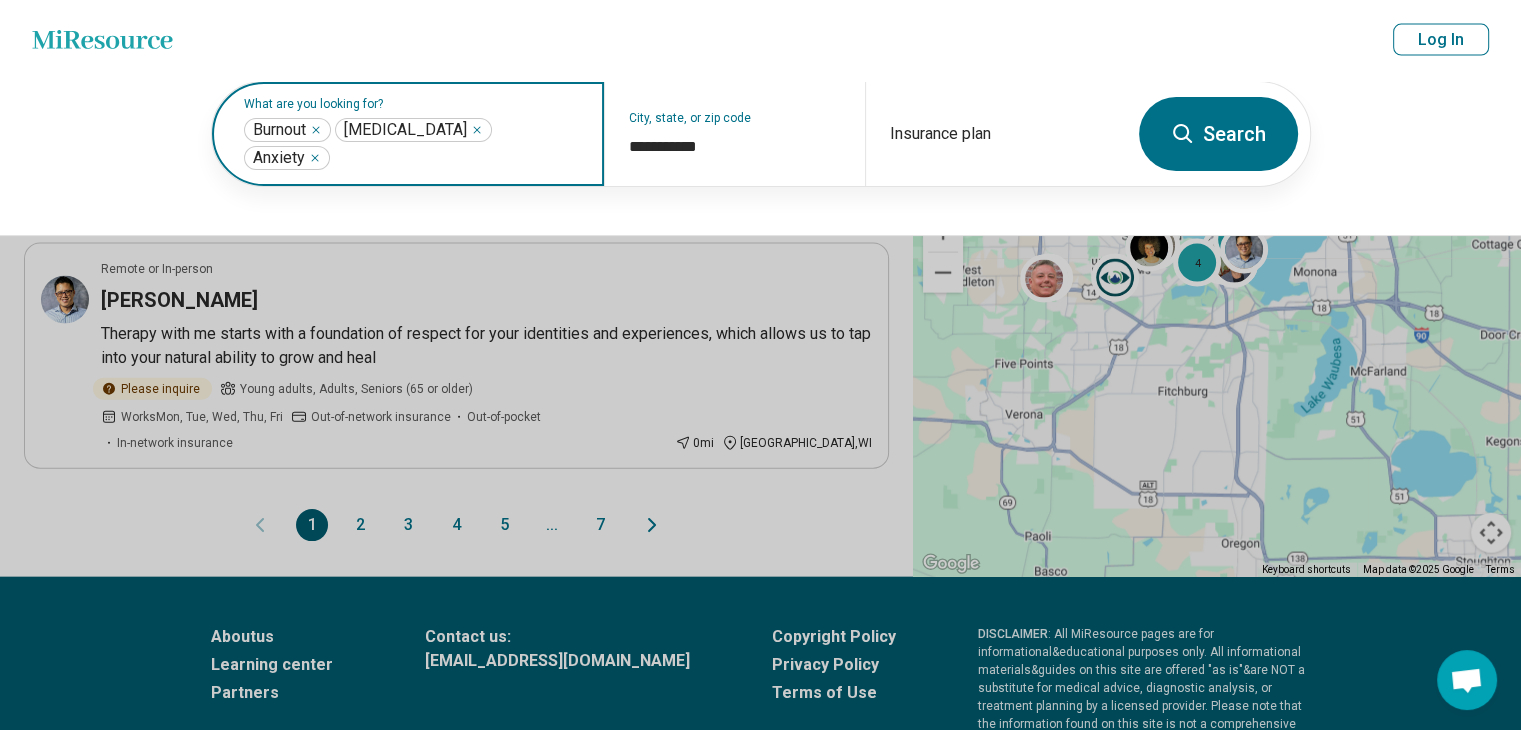 click on "Search" at bounding box center (1218, 134) 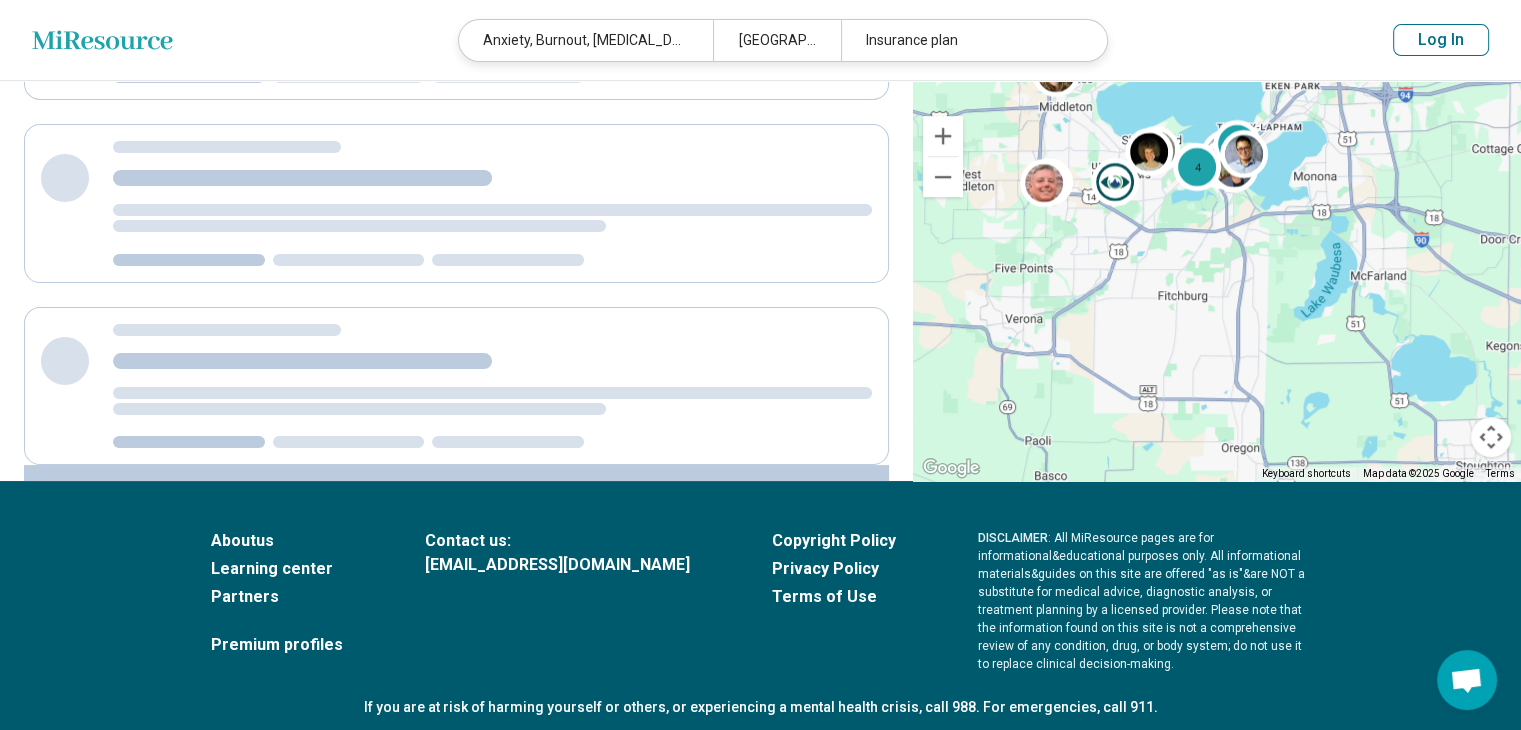 scroll, scrollTop: 740, scrollLeft: 0, axis: vertical 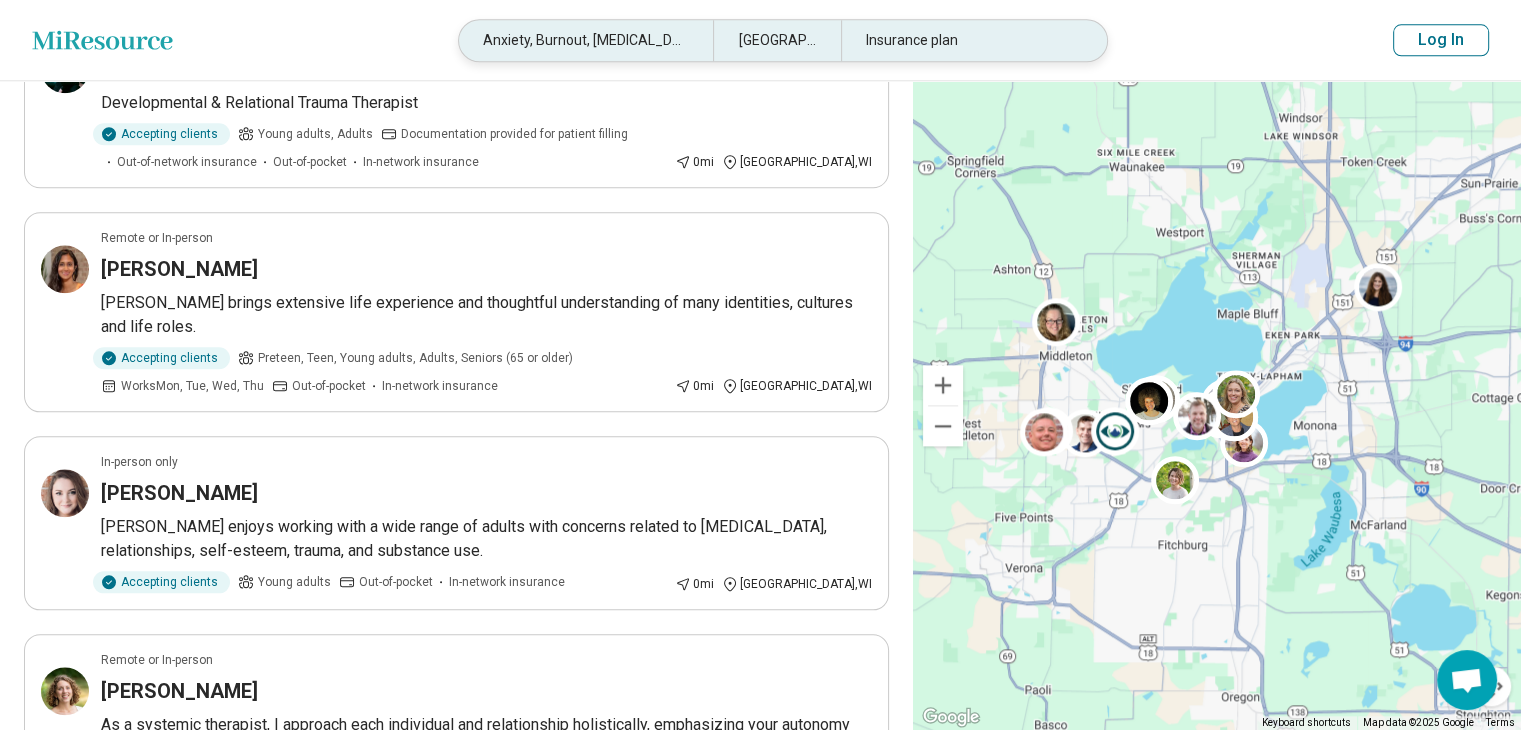 click on "Anxiety, Burnout, [MEDICAL_DATA]" at bounding box center (586, 40) 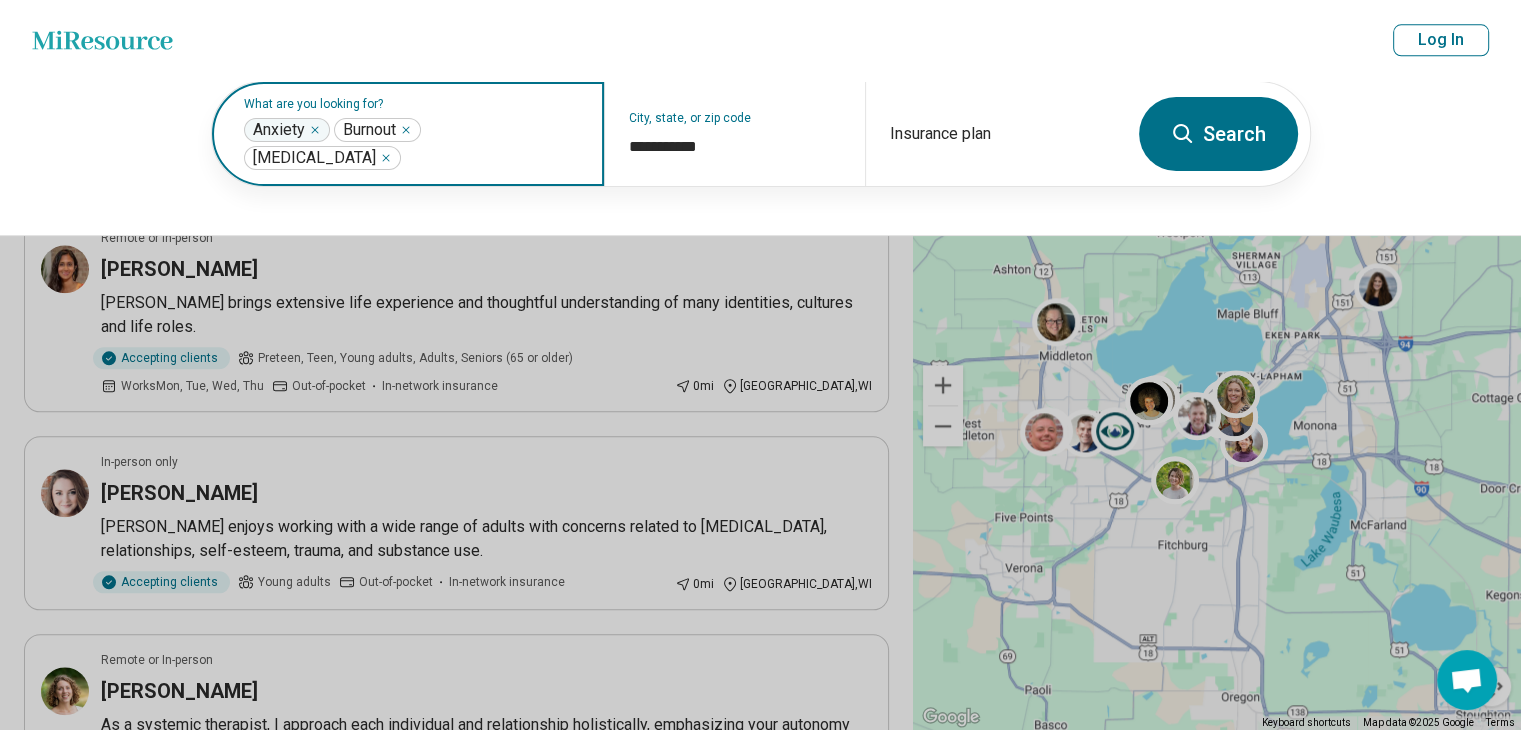 click 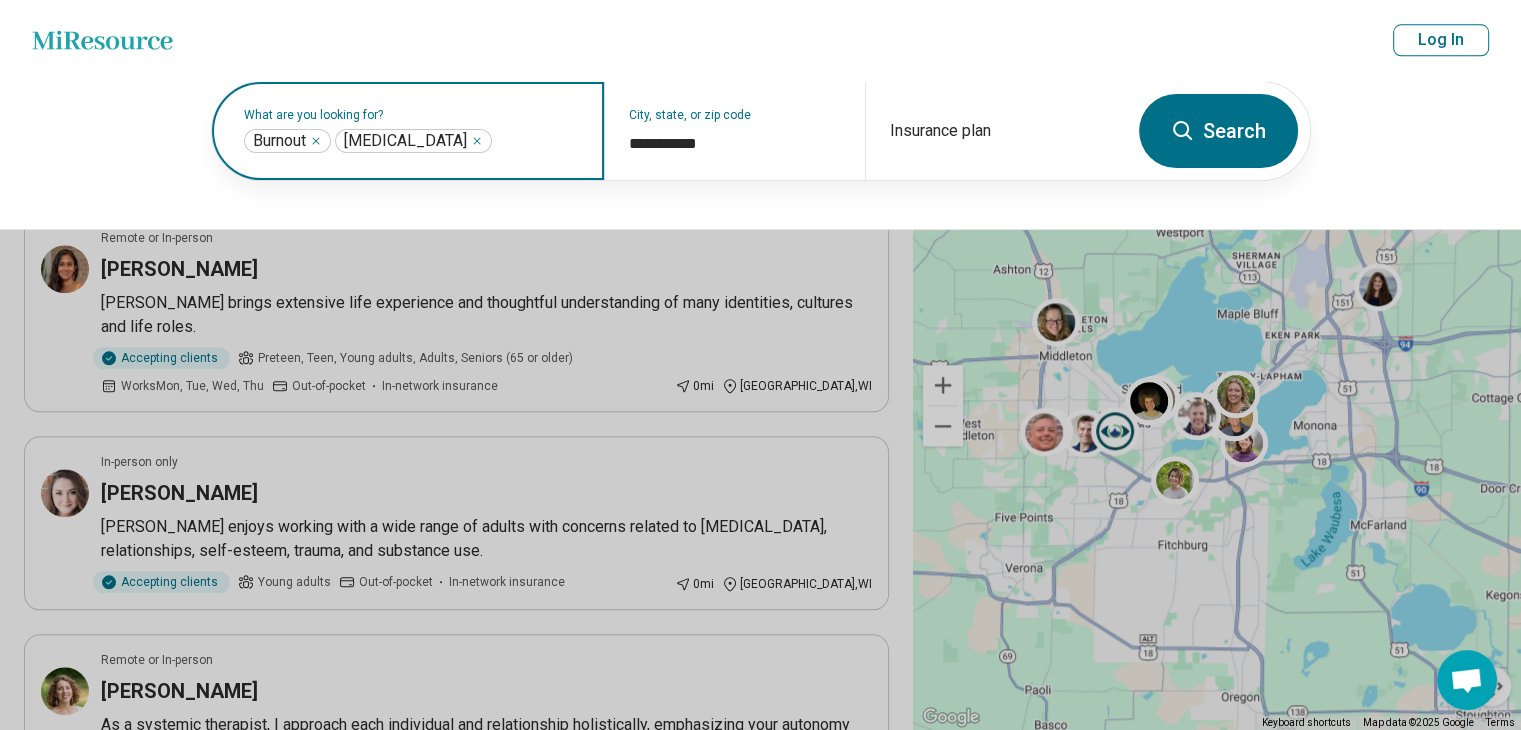 click at bounding box center [538, 141] 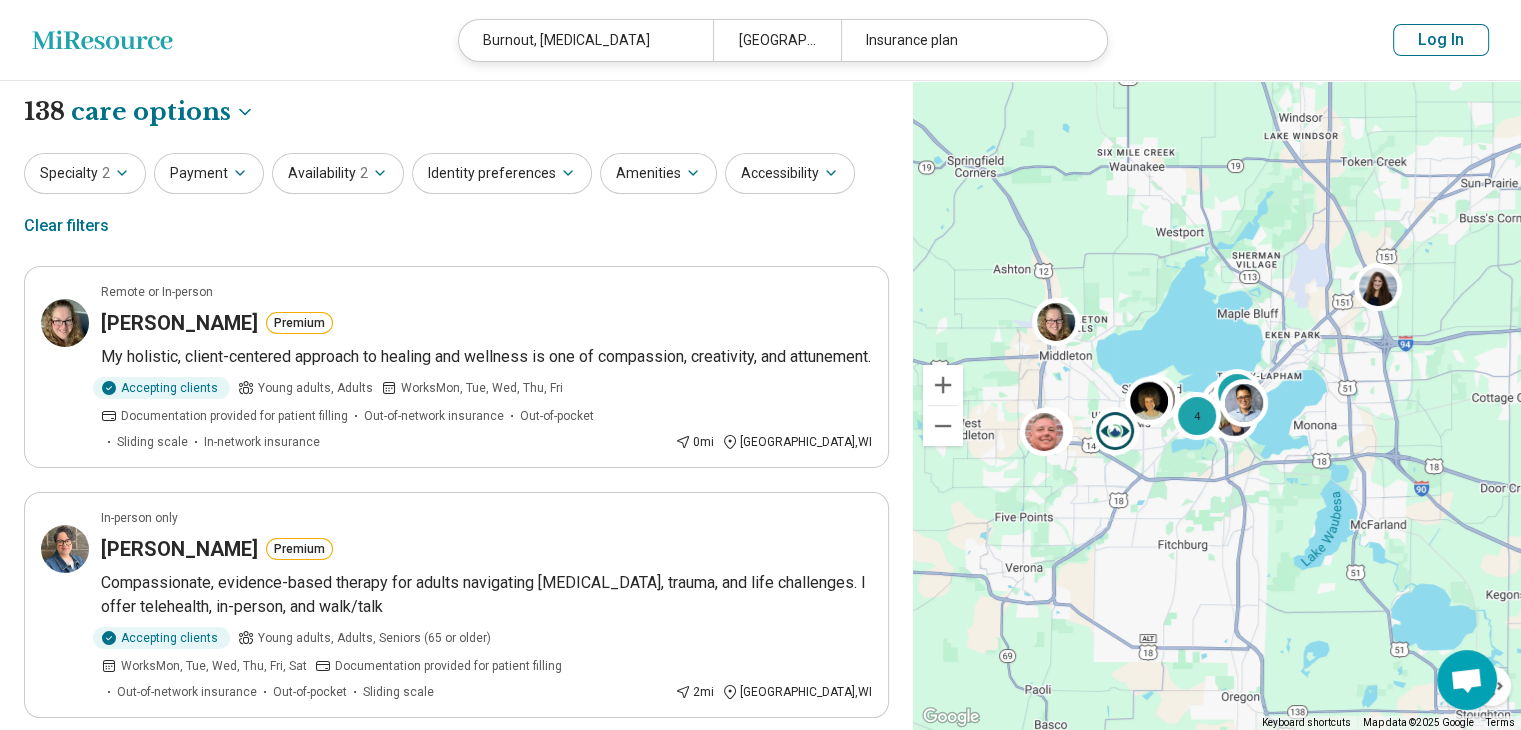 scroll, scrollTop: 0, scrollLeft: 0, axis: both 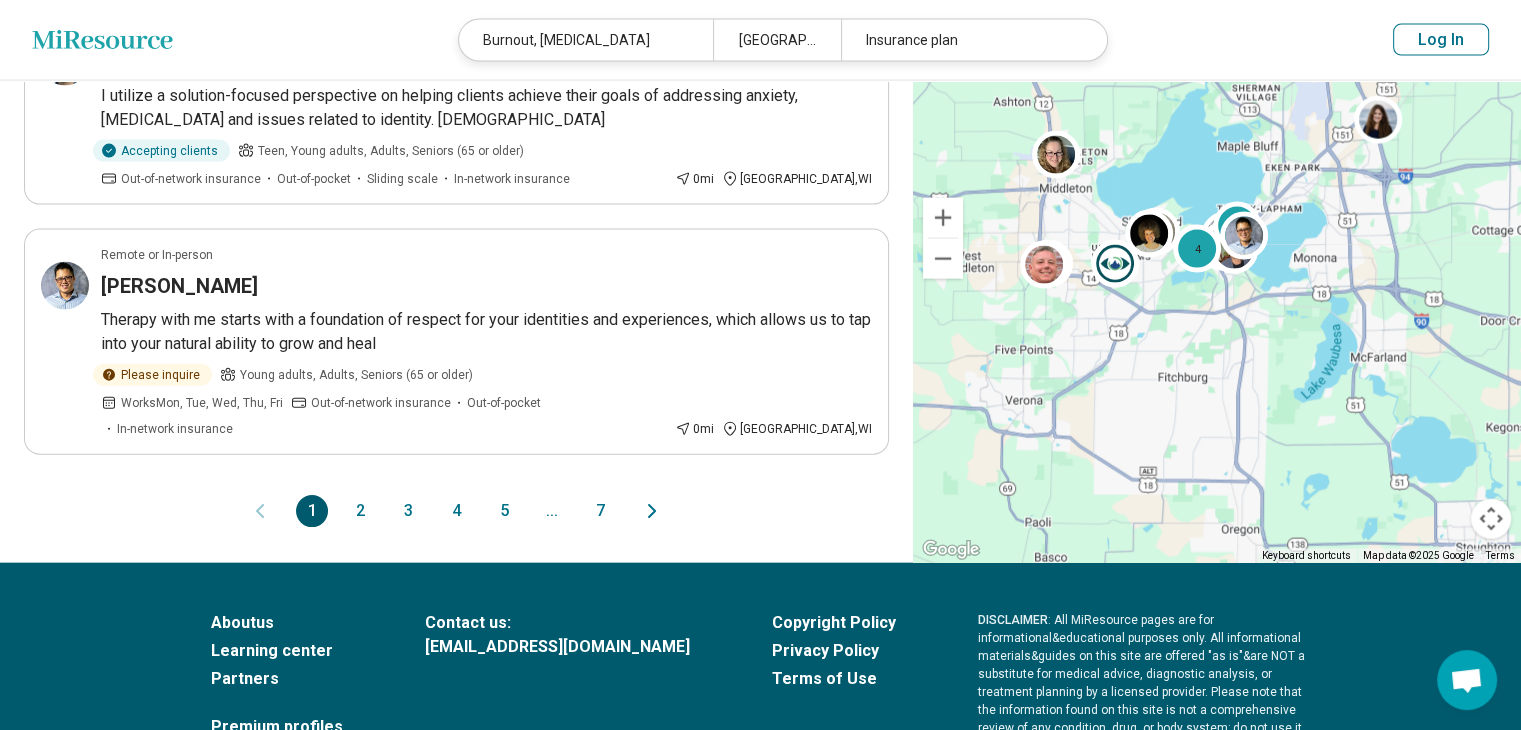 click on "2" at bounding box center (360, 511) 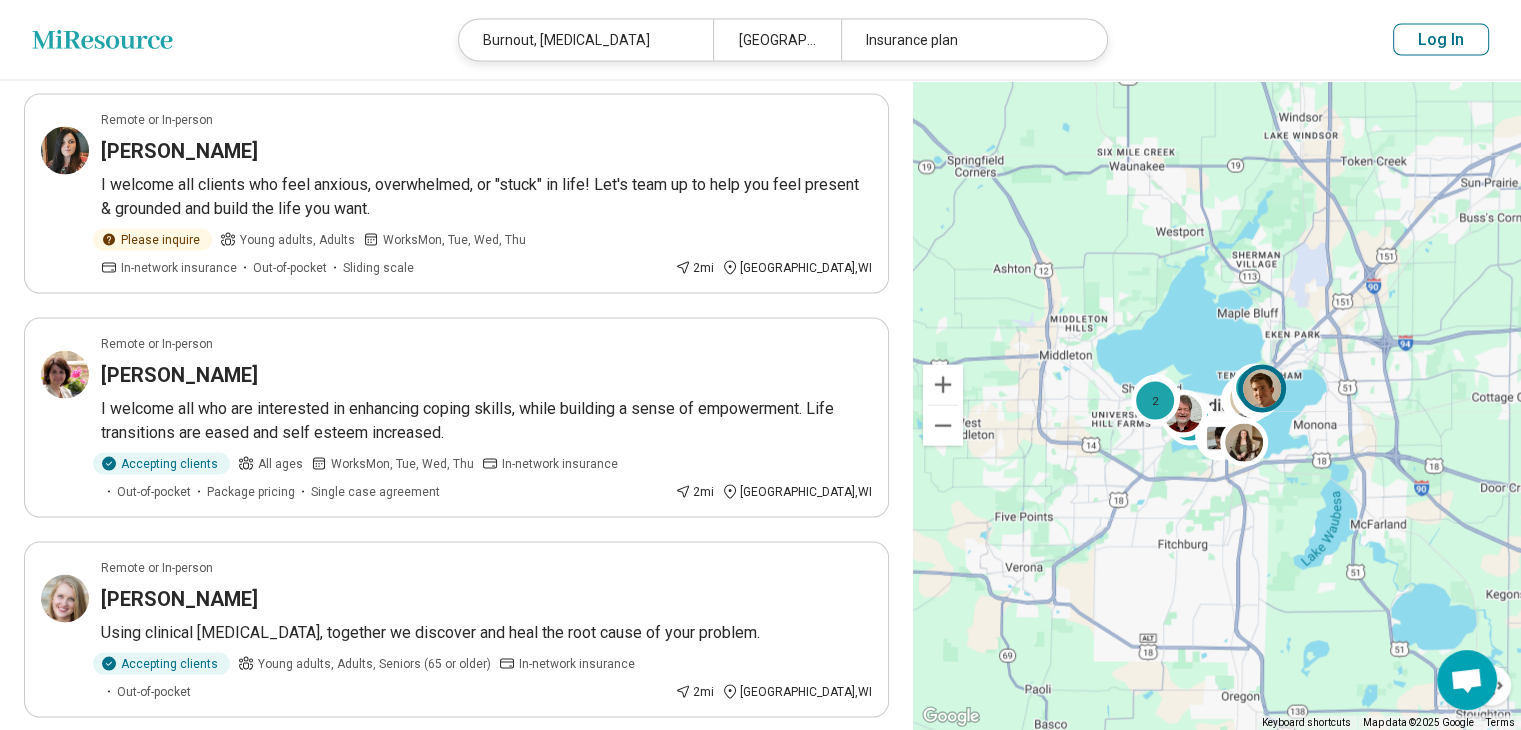 scroll, scrollTop: 3991, scrollLeft: 0, axis: vertical 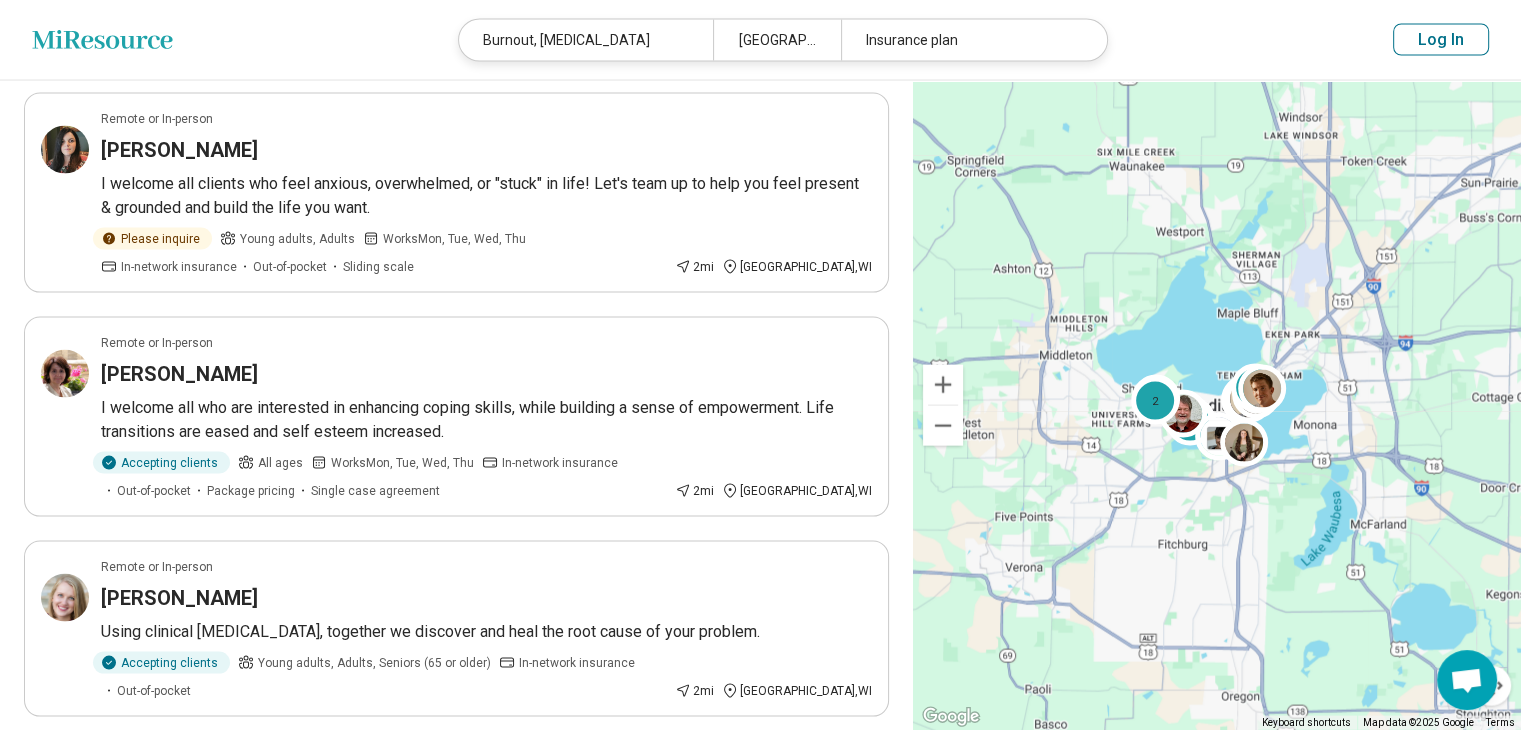 click on "3" at bounding box center [408, 773] 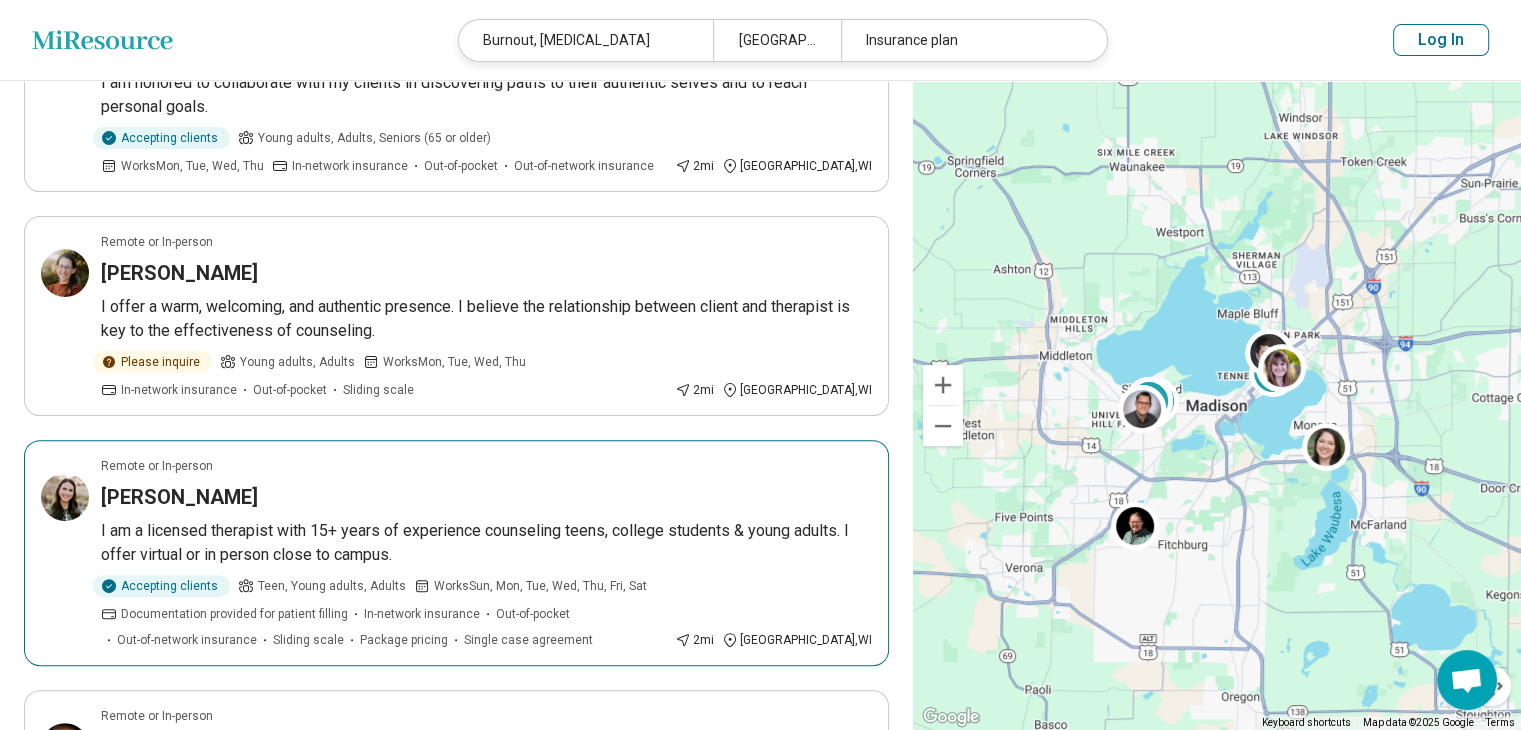 scroll, scrollTop: 884, scrollLeft: 0, axis: vertical 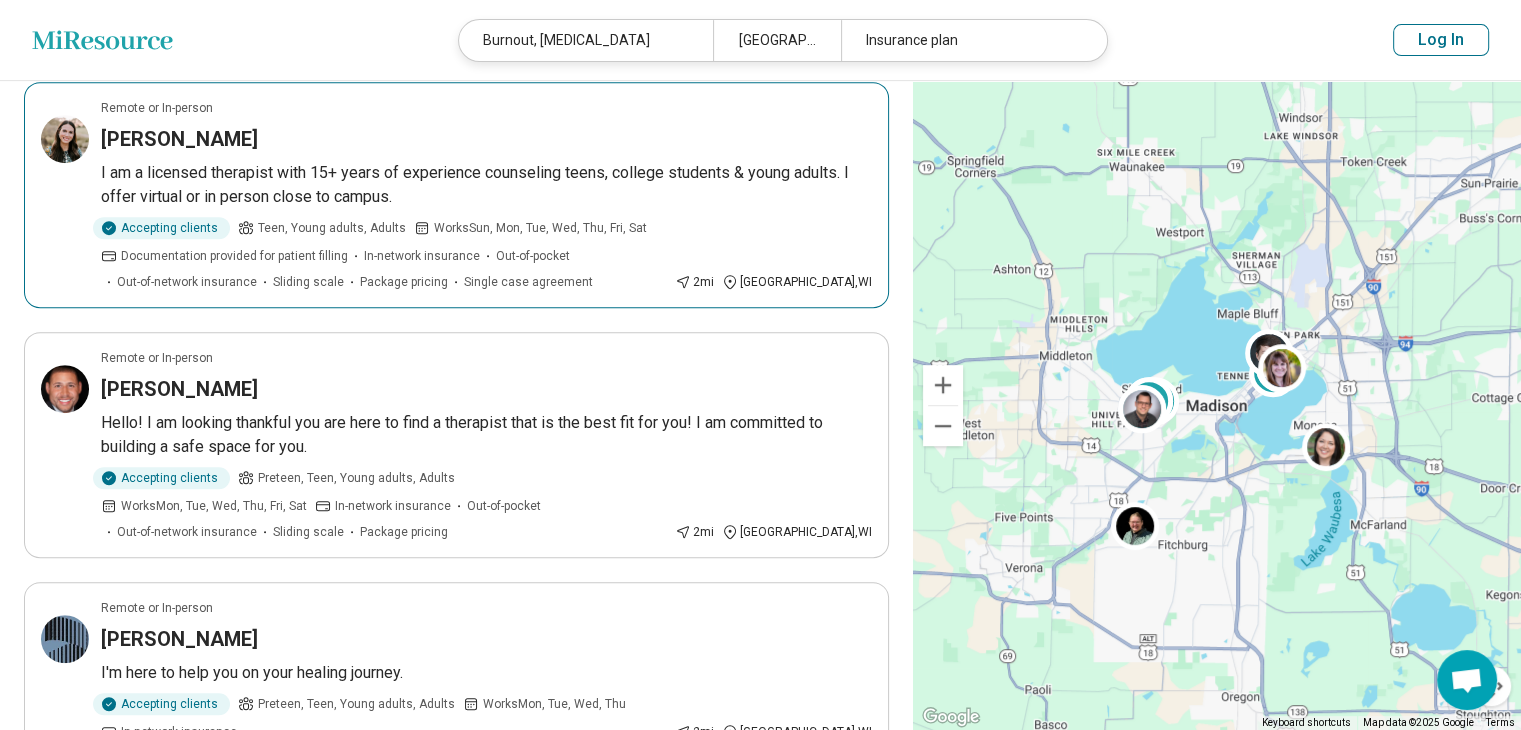 click on "I am a licensed therapist with 15+ years of experience counseling teens, college students & young adults. I offer virtual or in person close to campus." at bounding box center (486, 185) 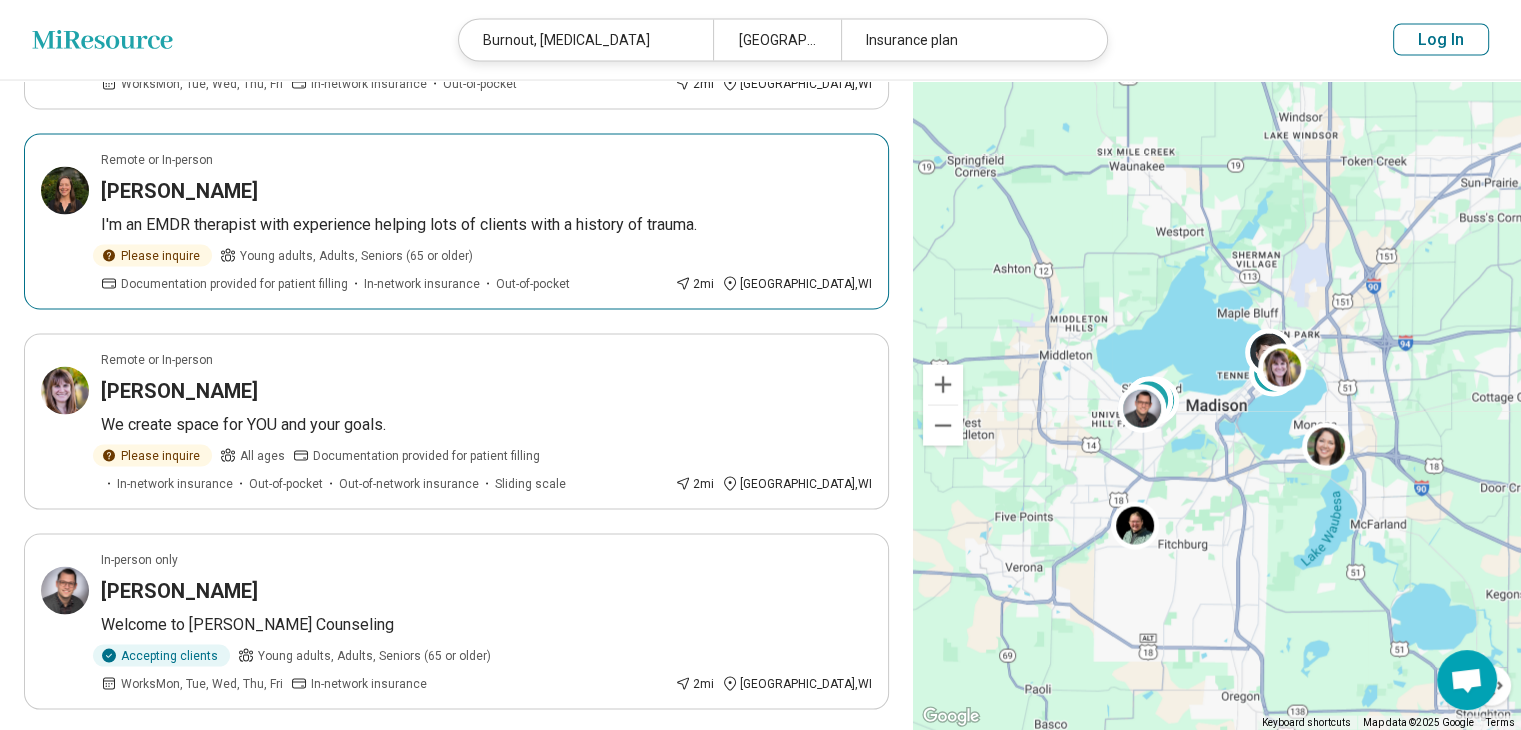 scroll, scrollTop: 3970, scrollLeft: 0, axis: vertical 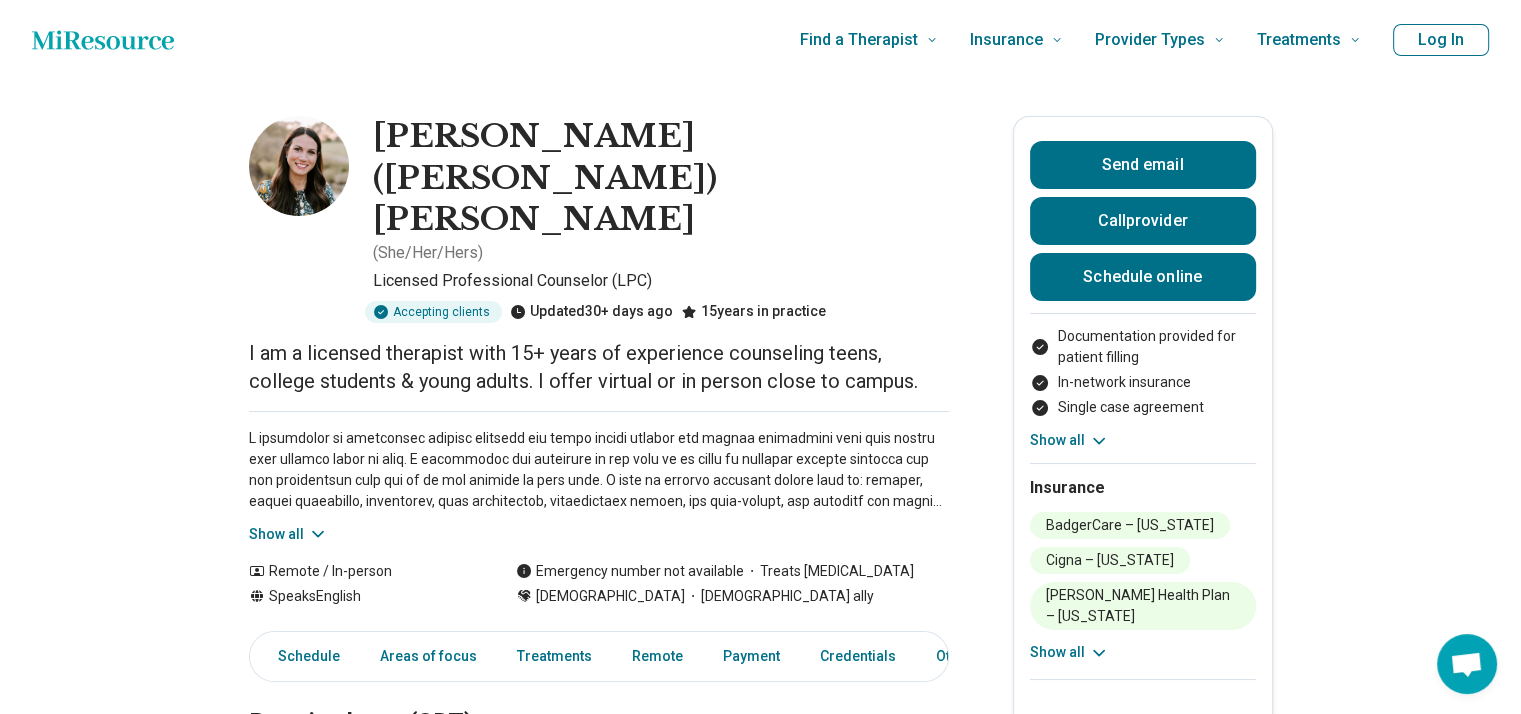 click on "Show all" at bounding box center [288, 534] 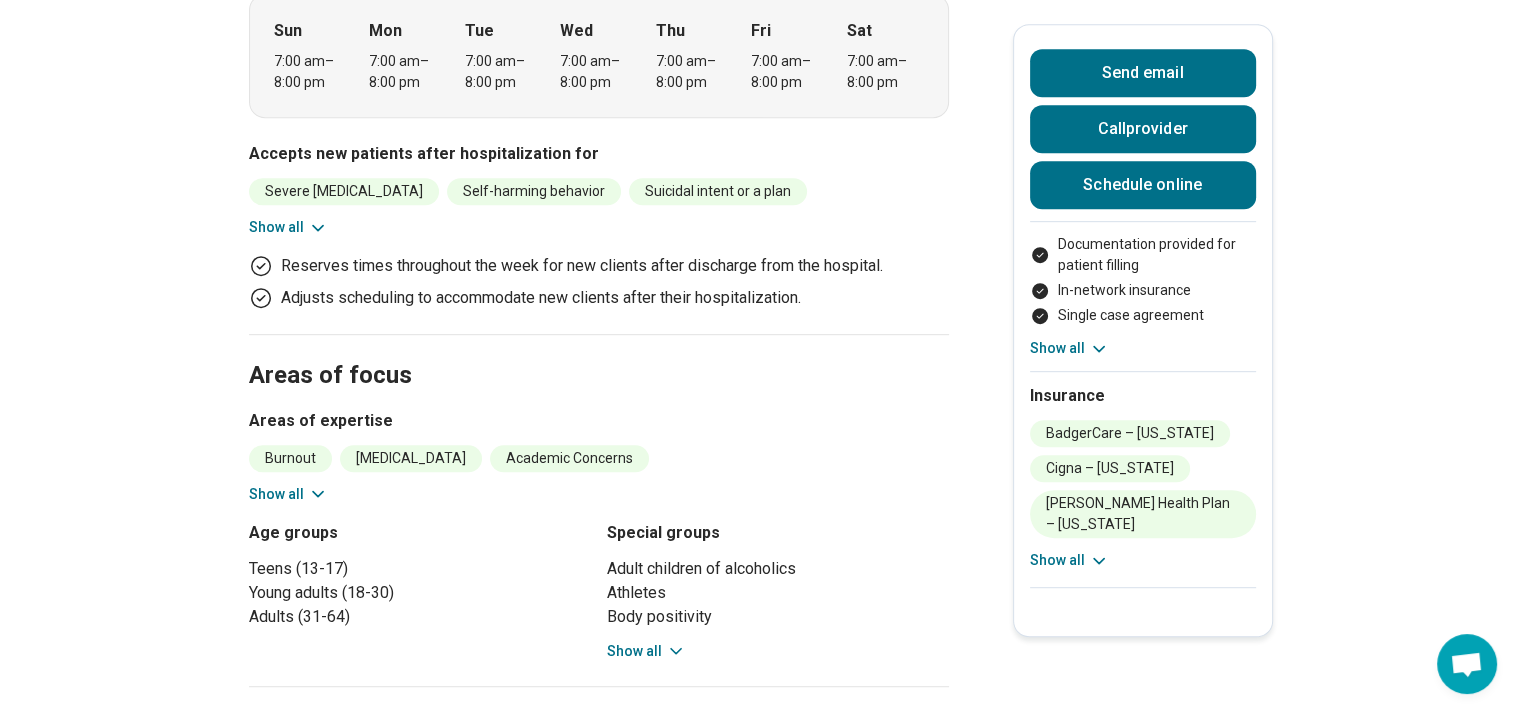 scroll, scrollTop: 994, scrollLeft: 0, axis: vertical 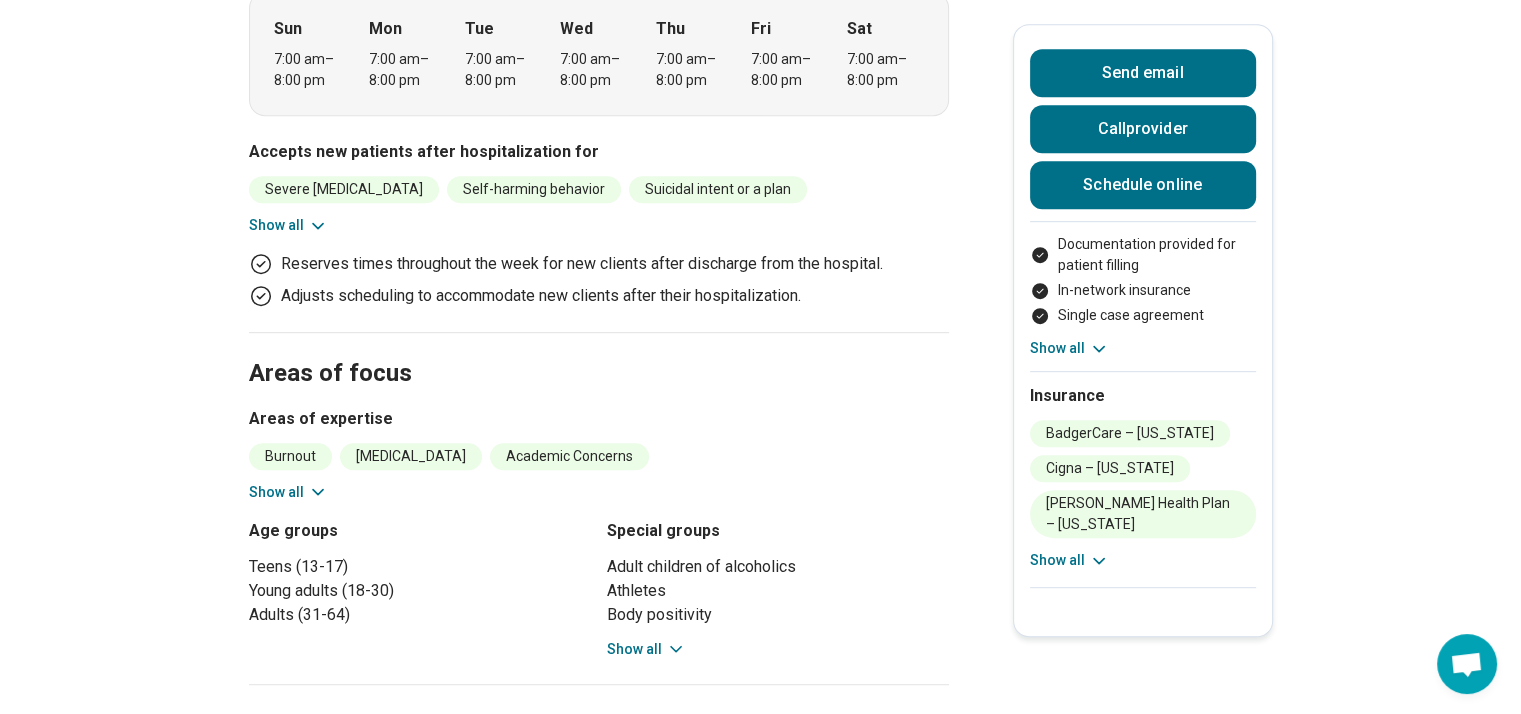 click on "Show all" at bounding box center (288, 492) 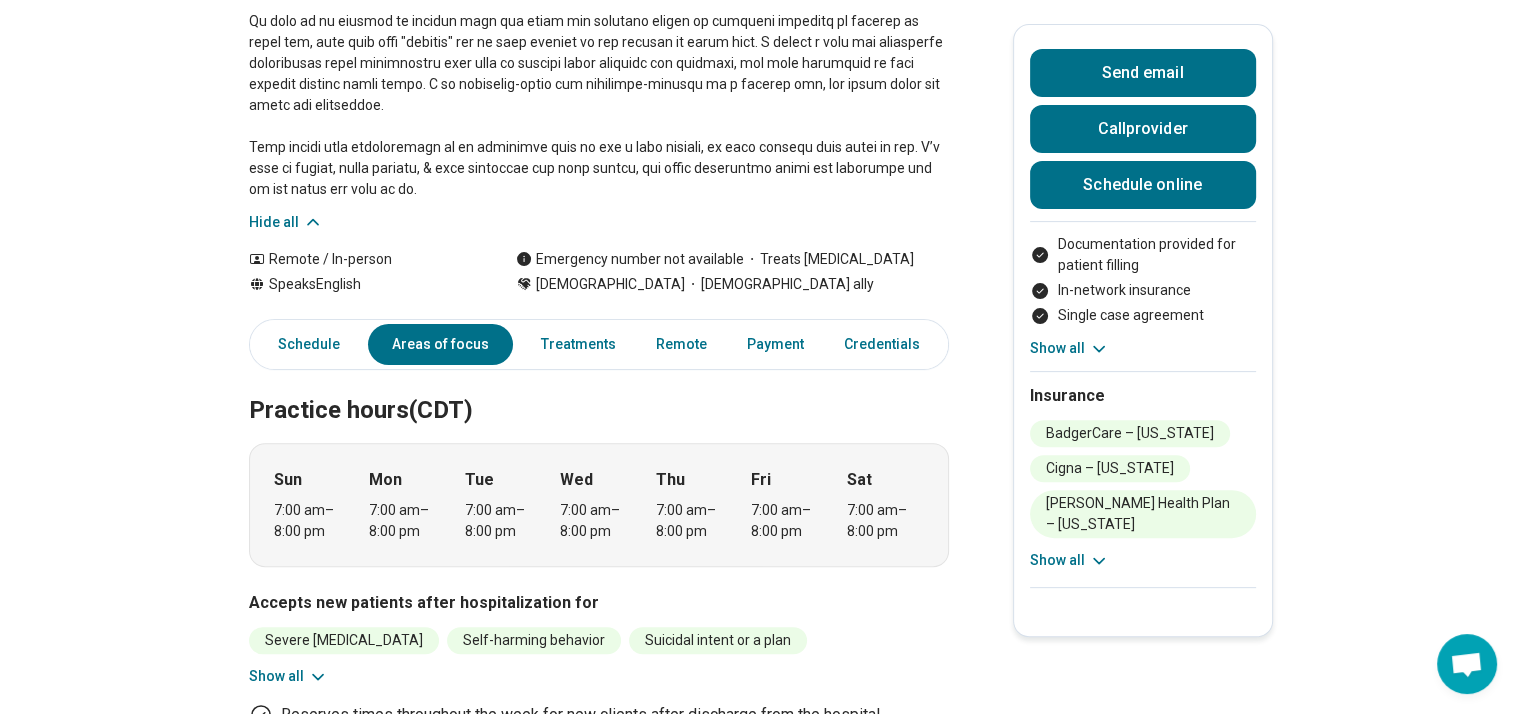 scroll, scrollTop: 0, scrollLeft: 0, axis: both 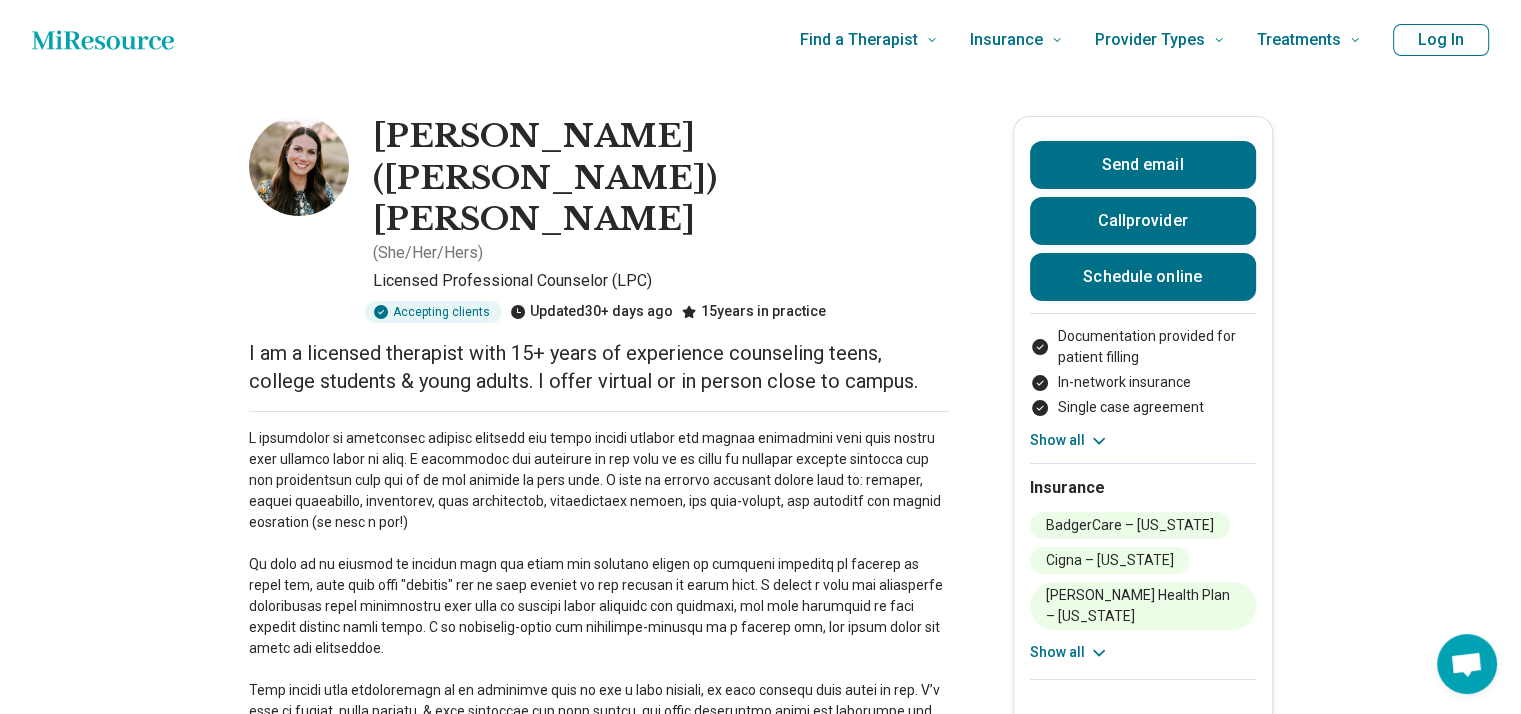 click at bounding box center (299, 166) 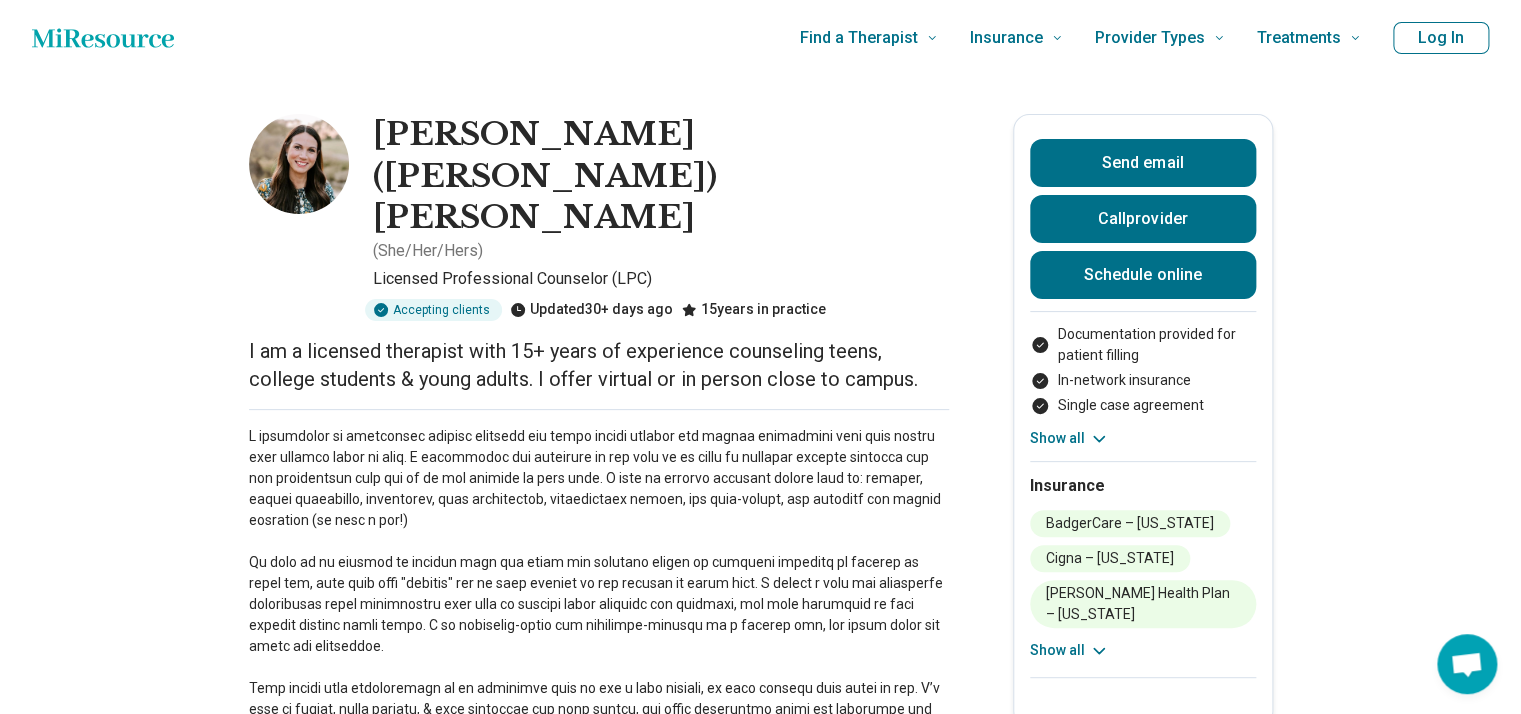 scroll, scrollTop: 1, scrollLeft: 0, axis: vertical 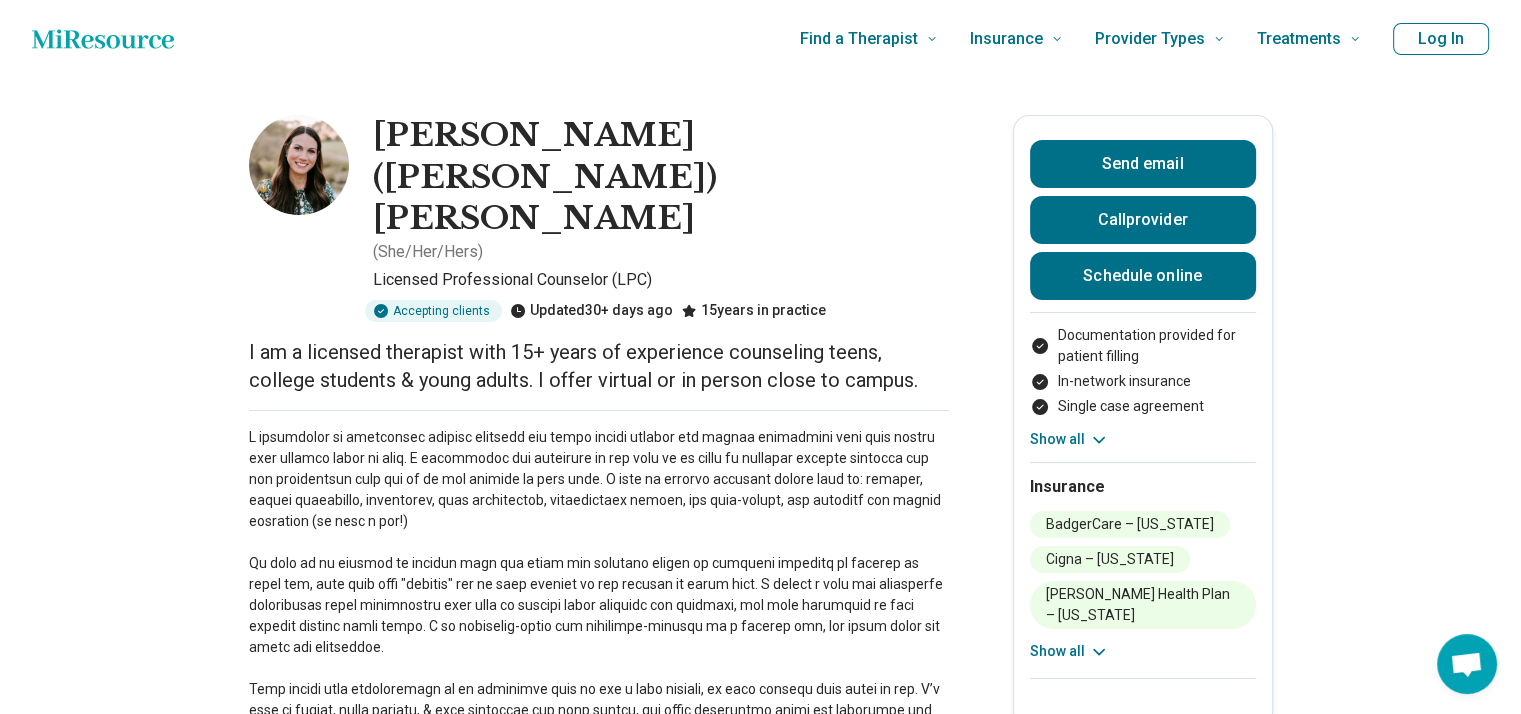 click on "Show all" at bounding box center (1069, 439) 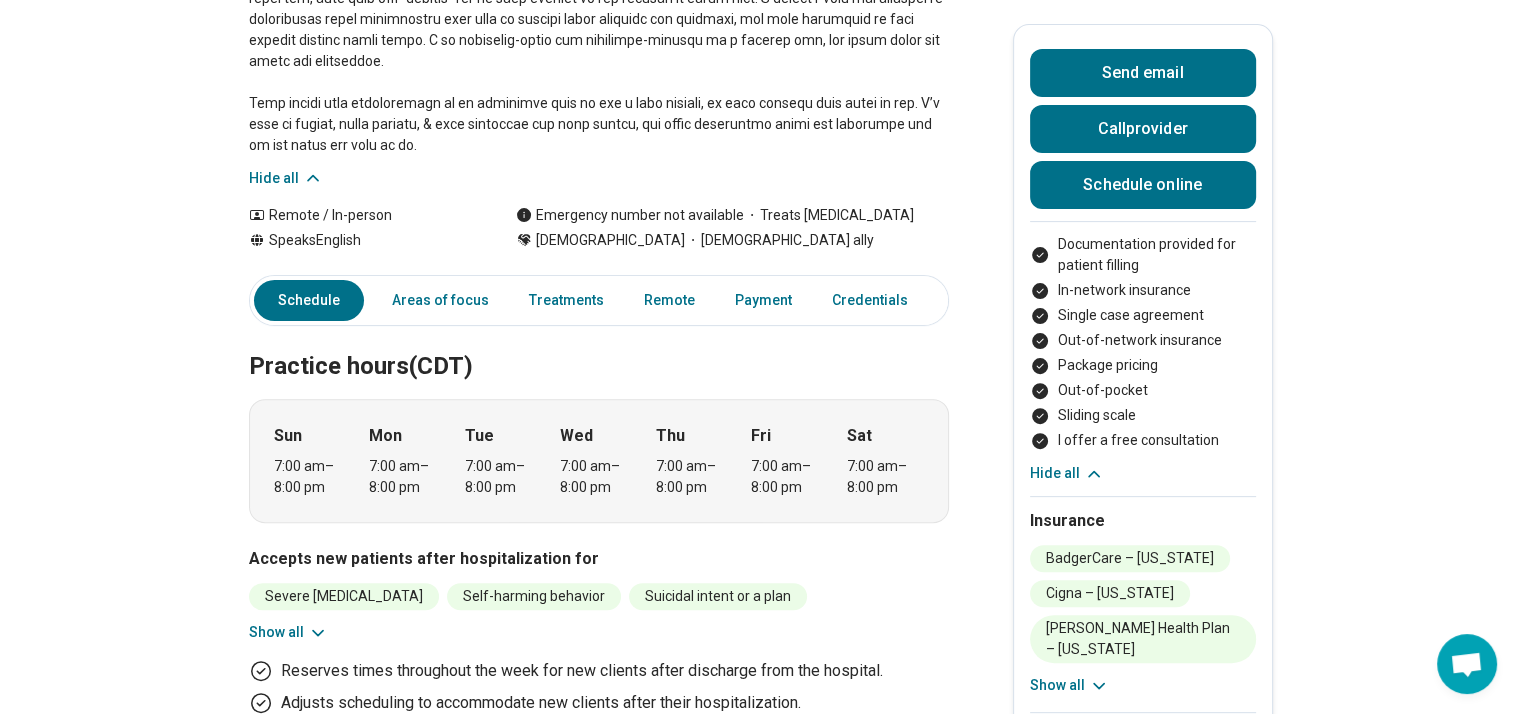 scroll, scrollTop: 588, scrollLeft: 0, axis: vertical 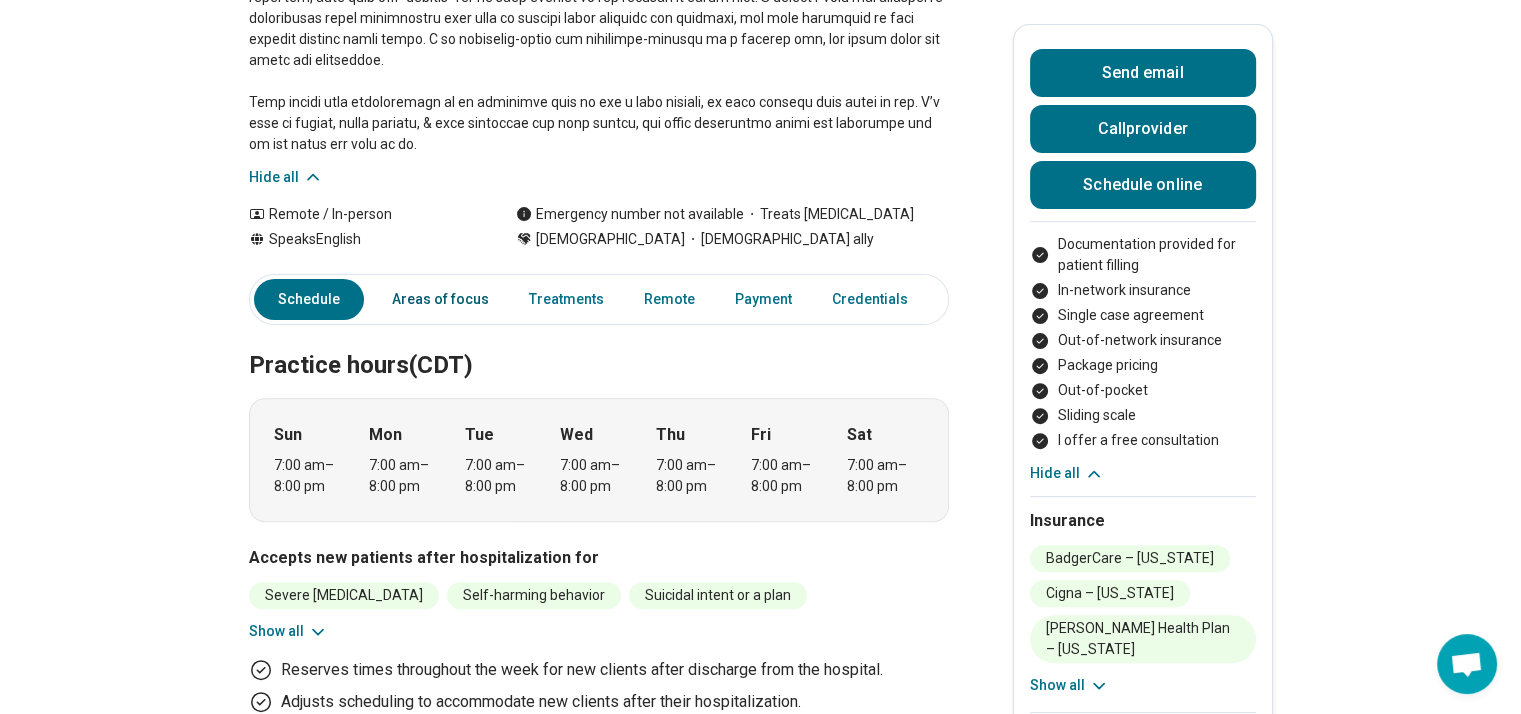 click on "Areas of focus" at bounding box center [440, 299] 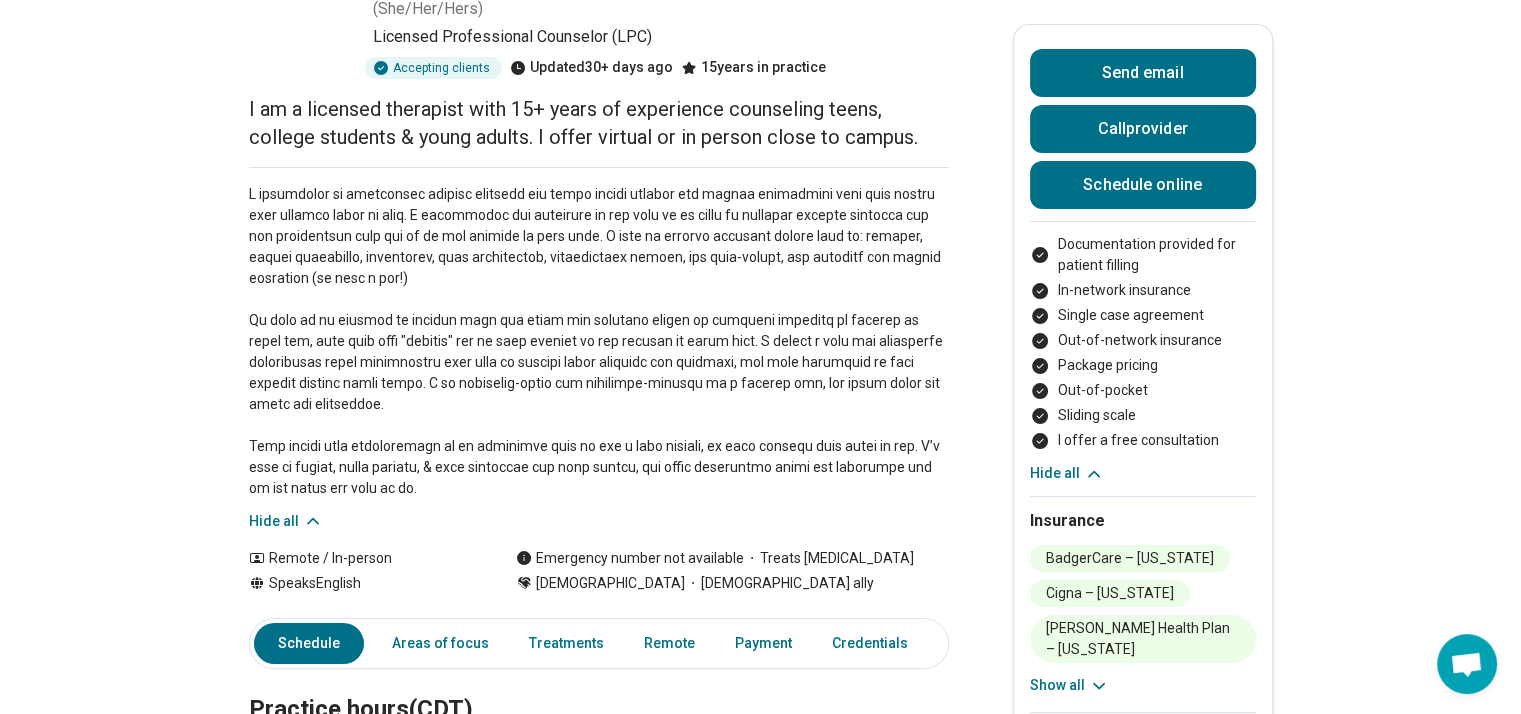 scroll, scrollTop: 0, scrollLeft: 0, axis: both 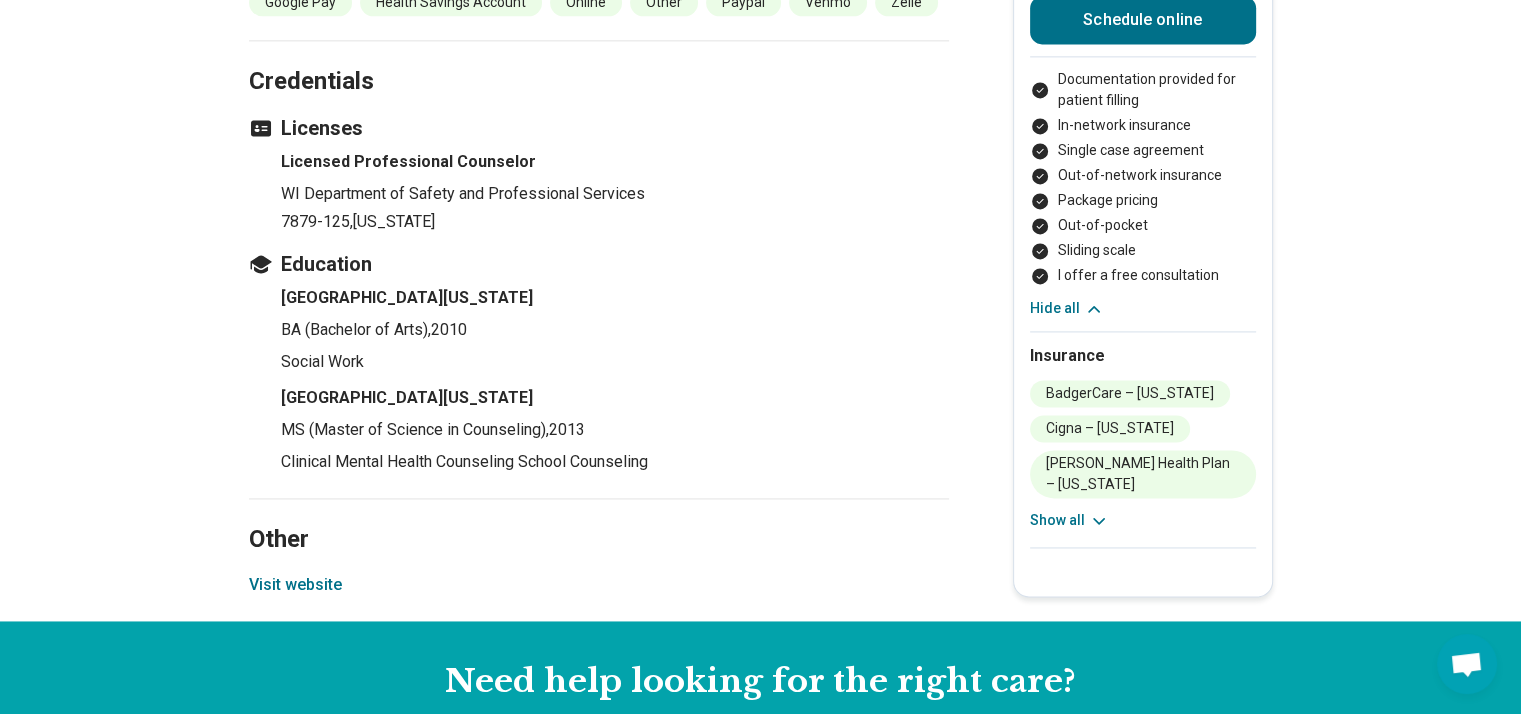 click on "Visit website" at bounding box center [295, 585] 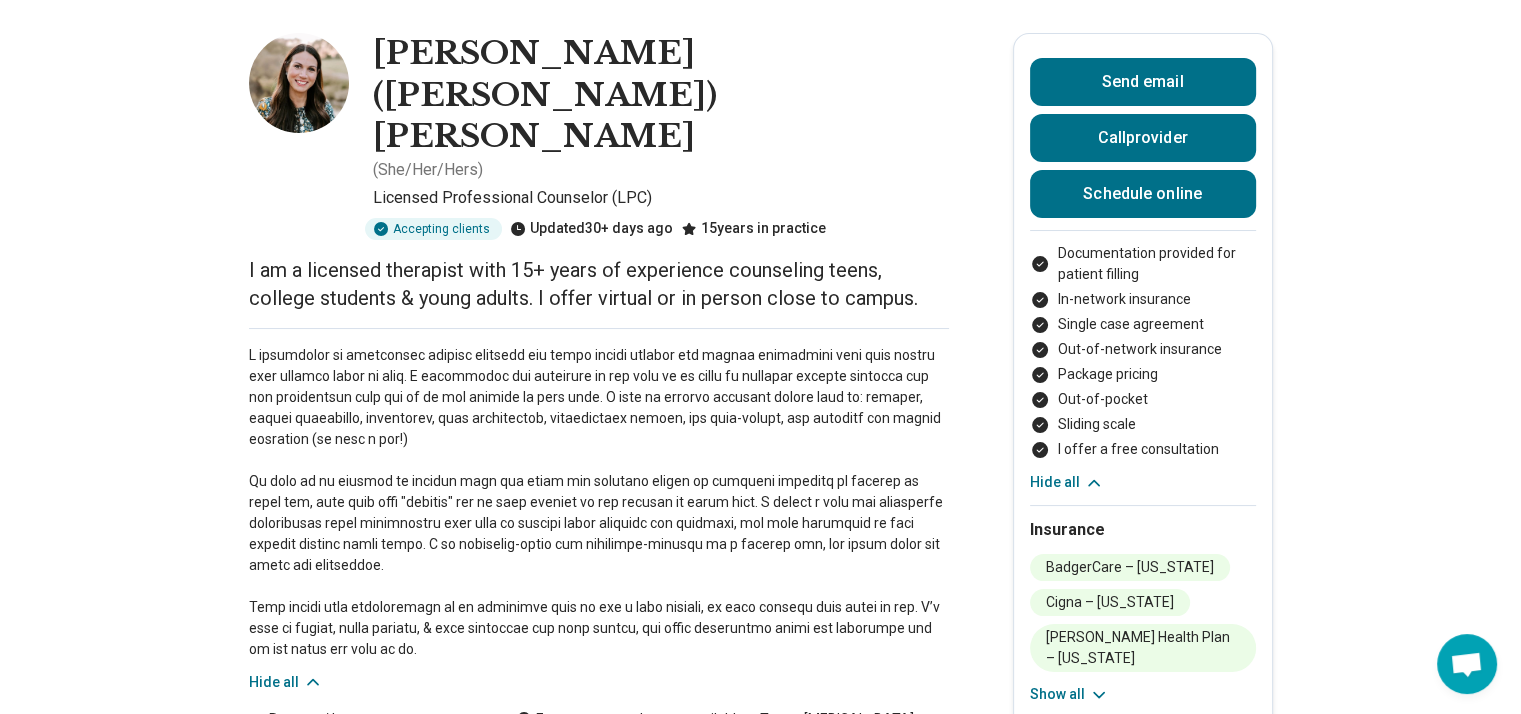 scroll, scrollTop: 0, scrollLeft: 0, axis: both 